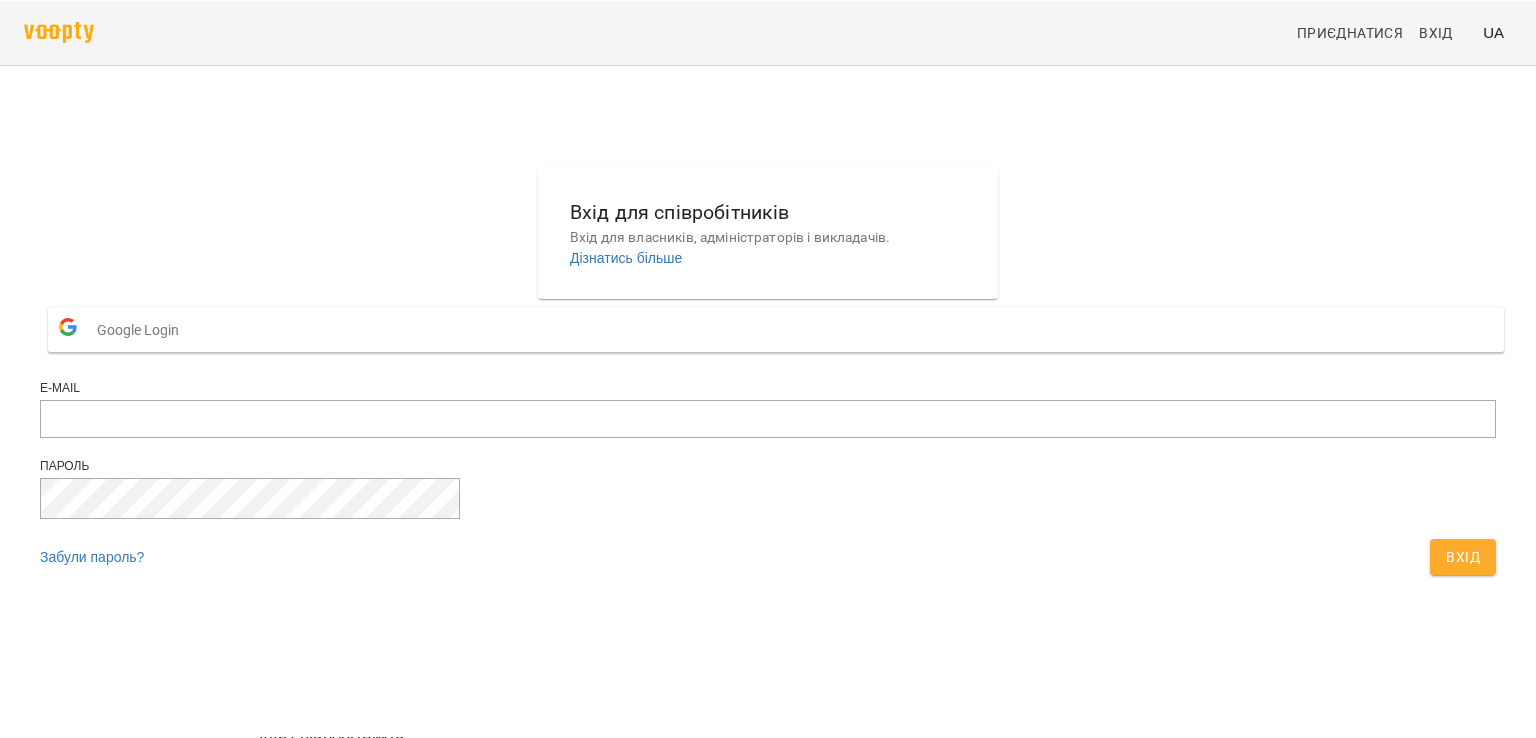 scroll, scrollTop: 0, scrollLeft: 0, axis: both 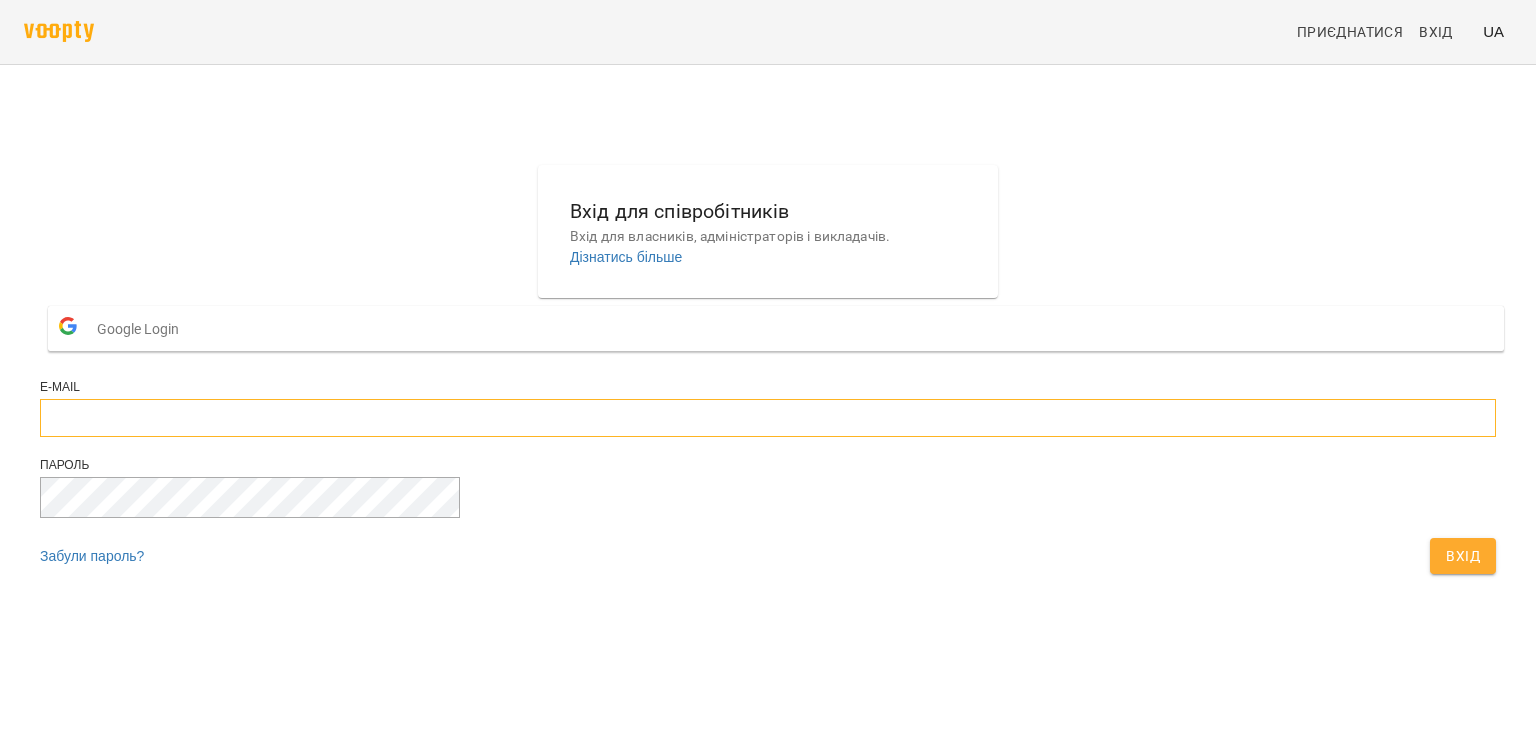 type on "**********" 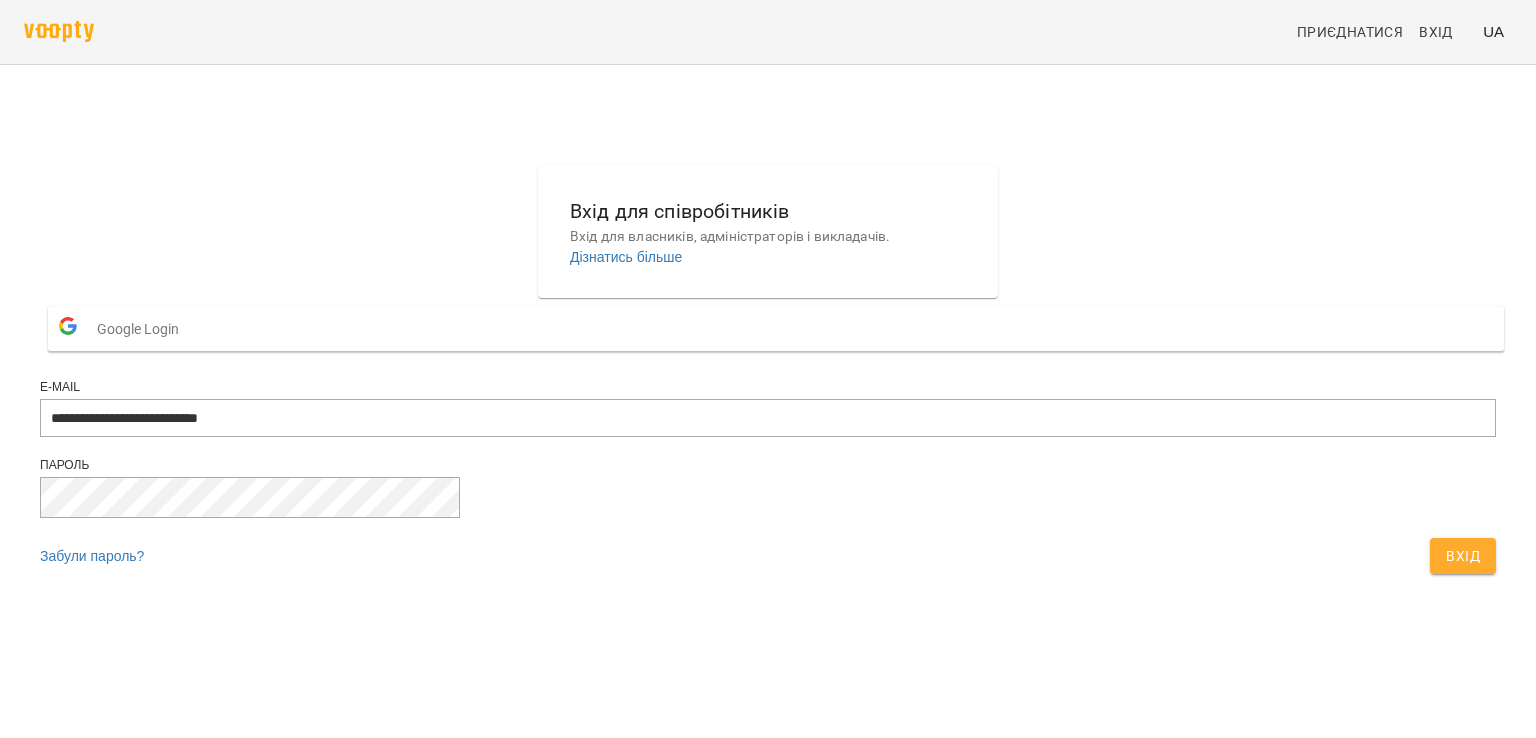 click on "Вхід" at bounding box center (1463, 556) 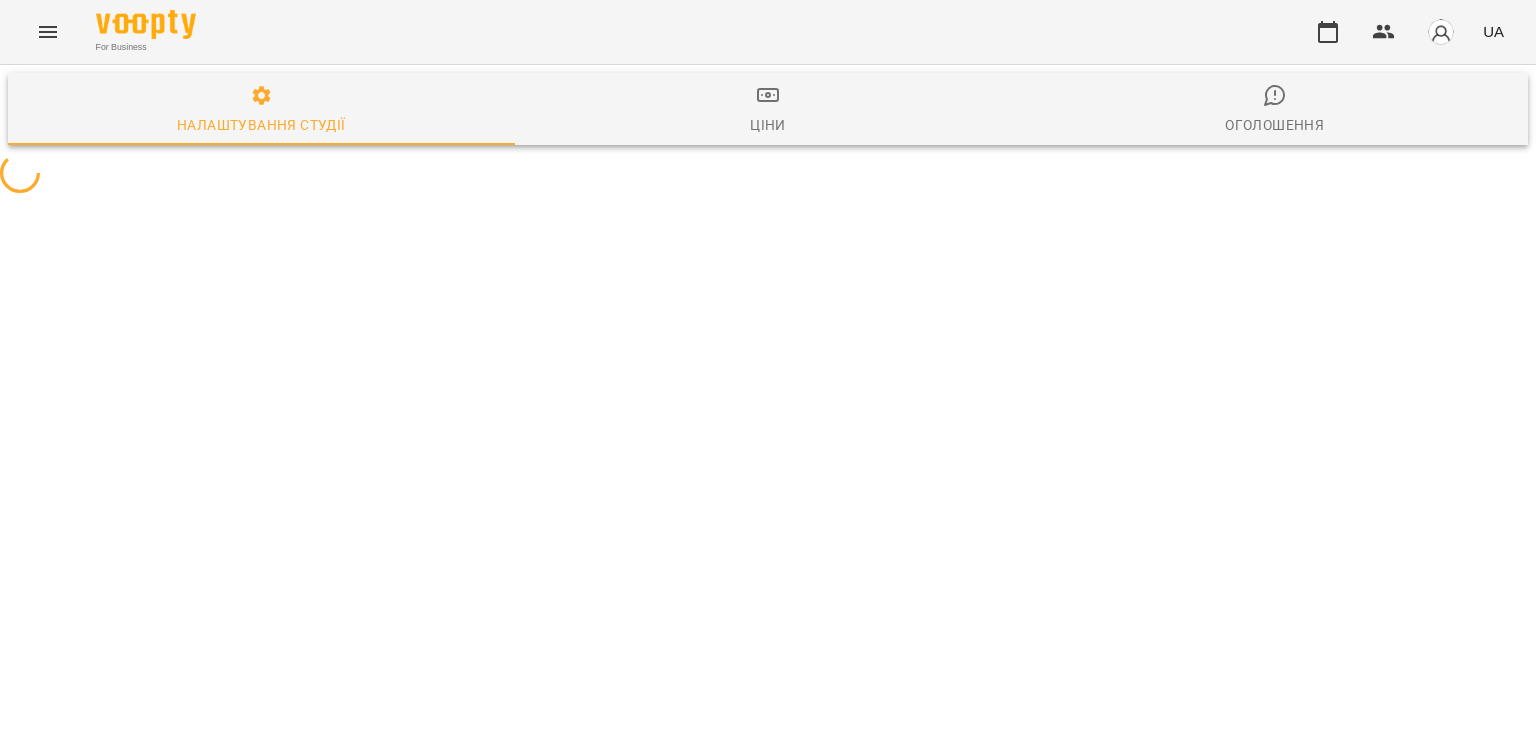 select on "**" 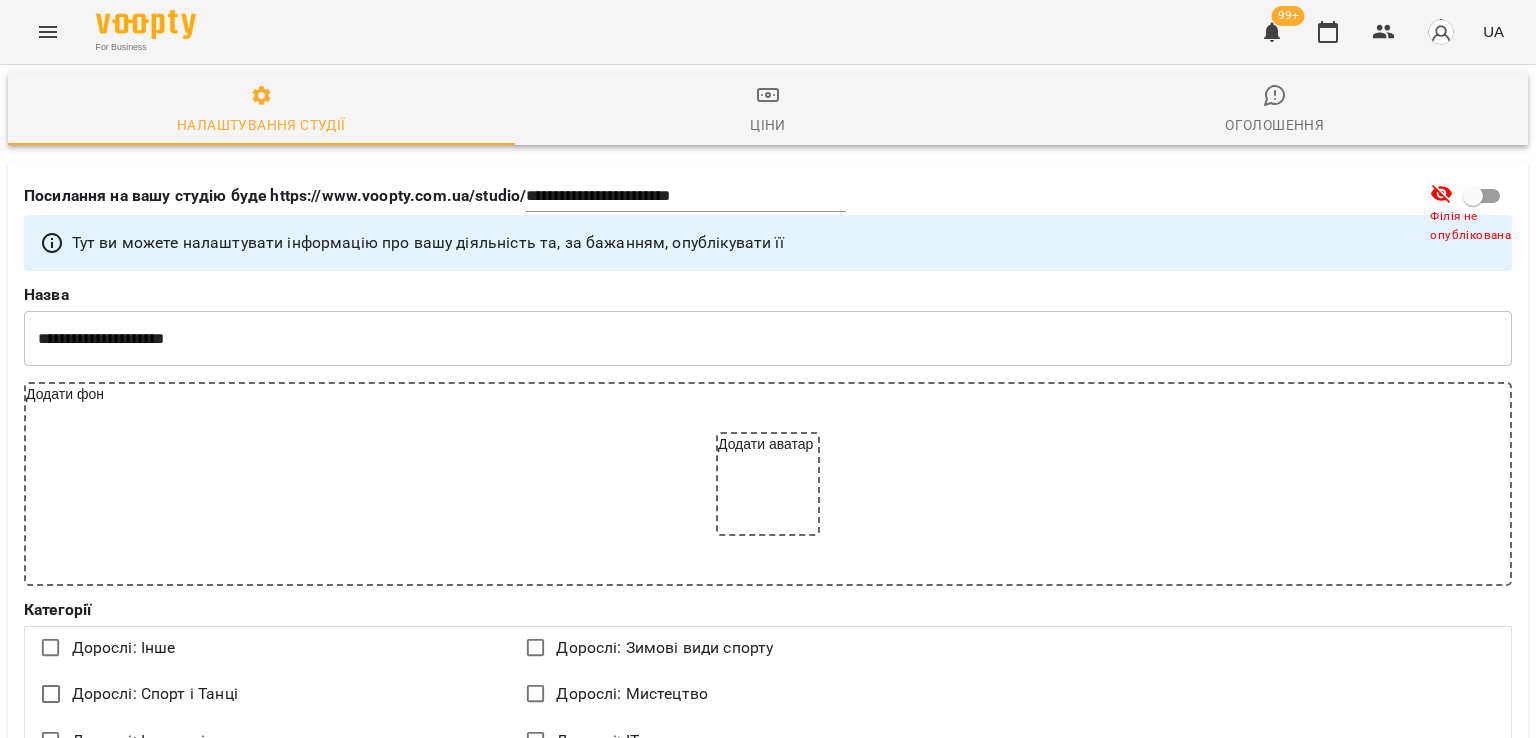 scroll, scrollTop: 0, scrollLeft: 0, axis: both 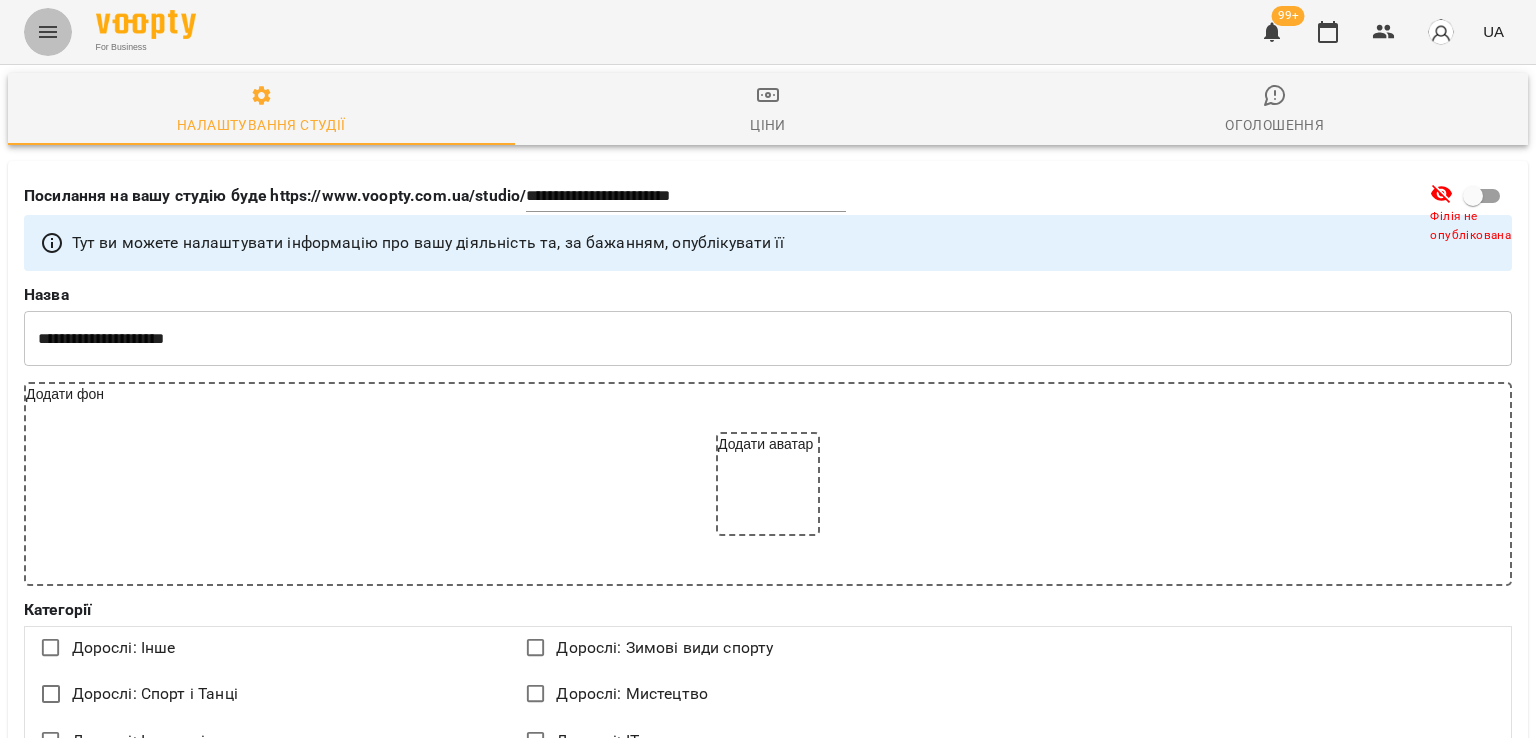 click 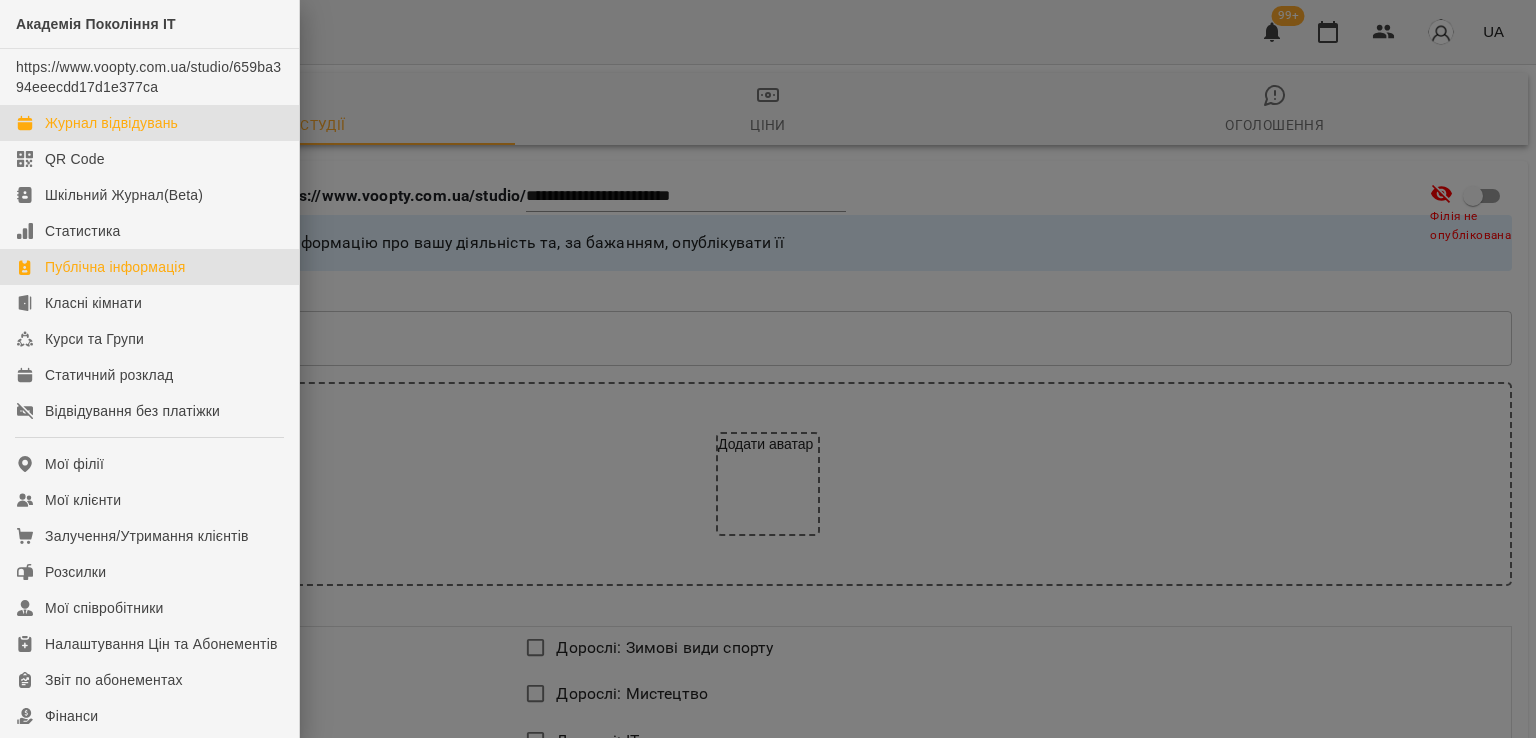 click on "Журнал відвідувань" at bounding box center (149, 123) 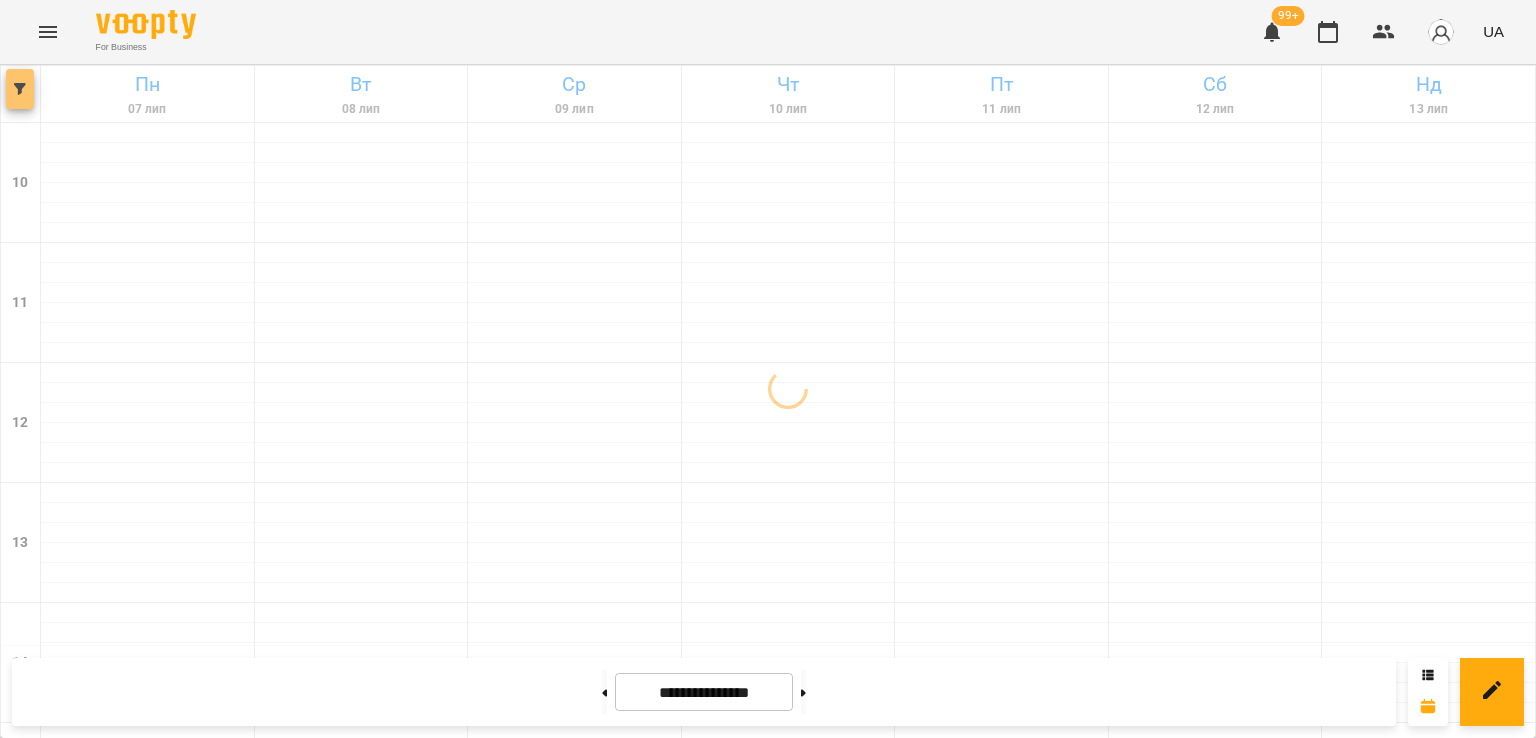 click 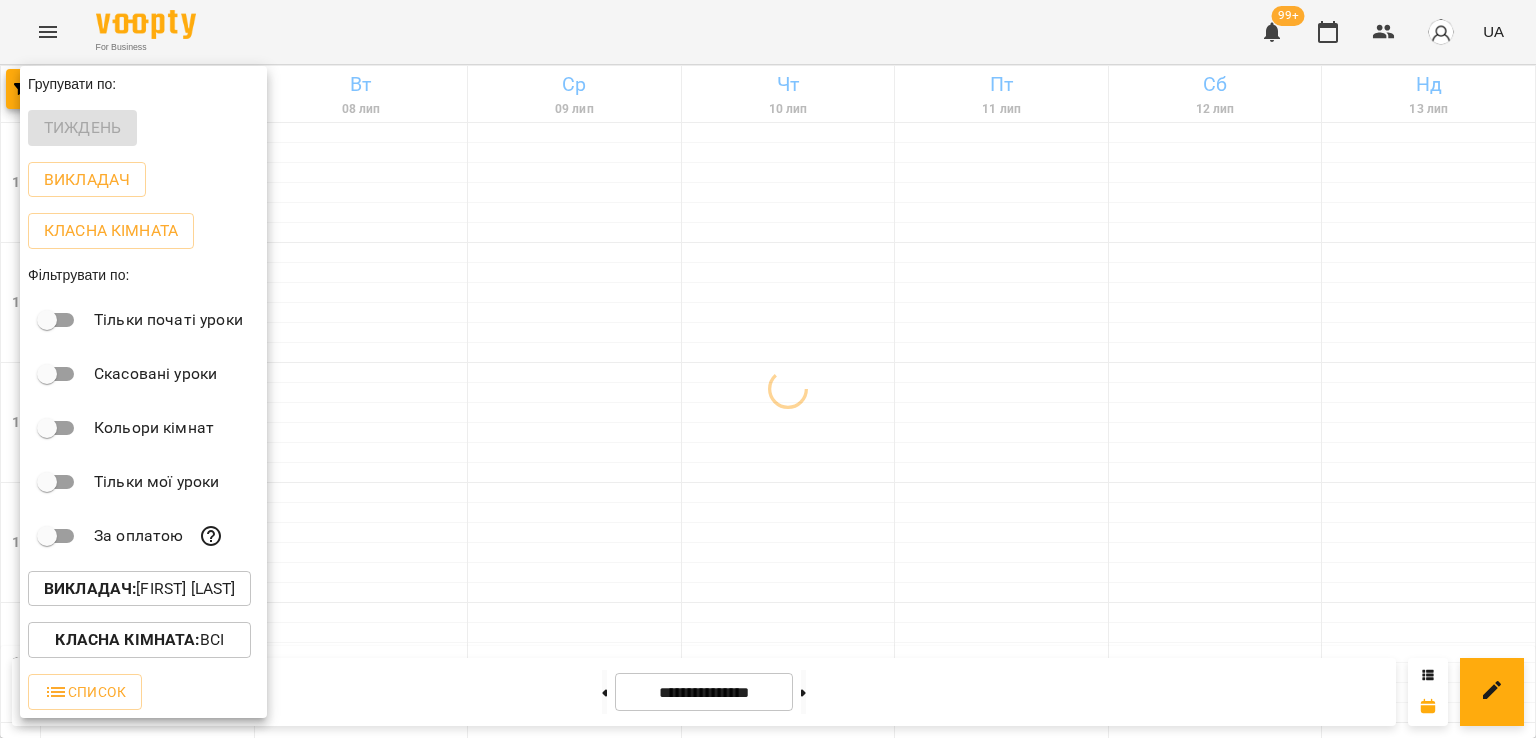 click on "Викладач :  [FIRST] [LAST]" at bounding box center [139, 589] 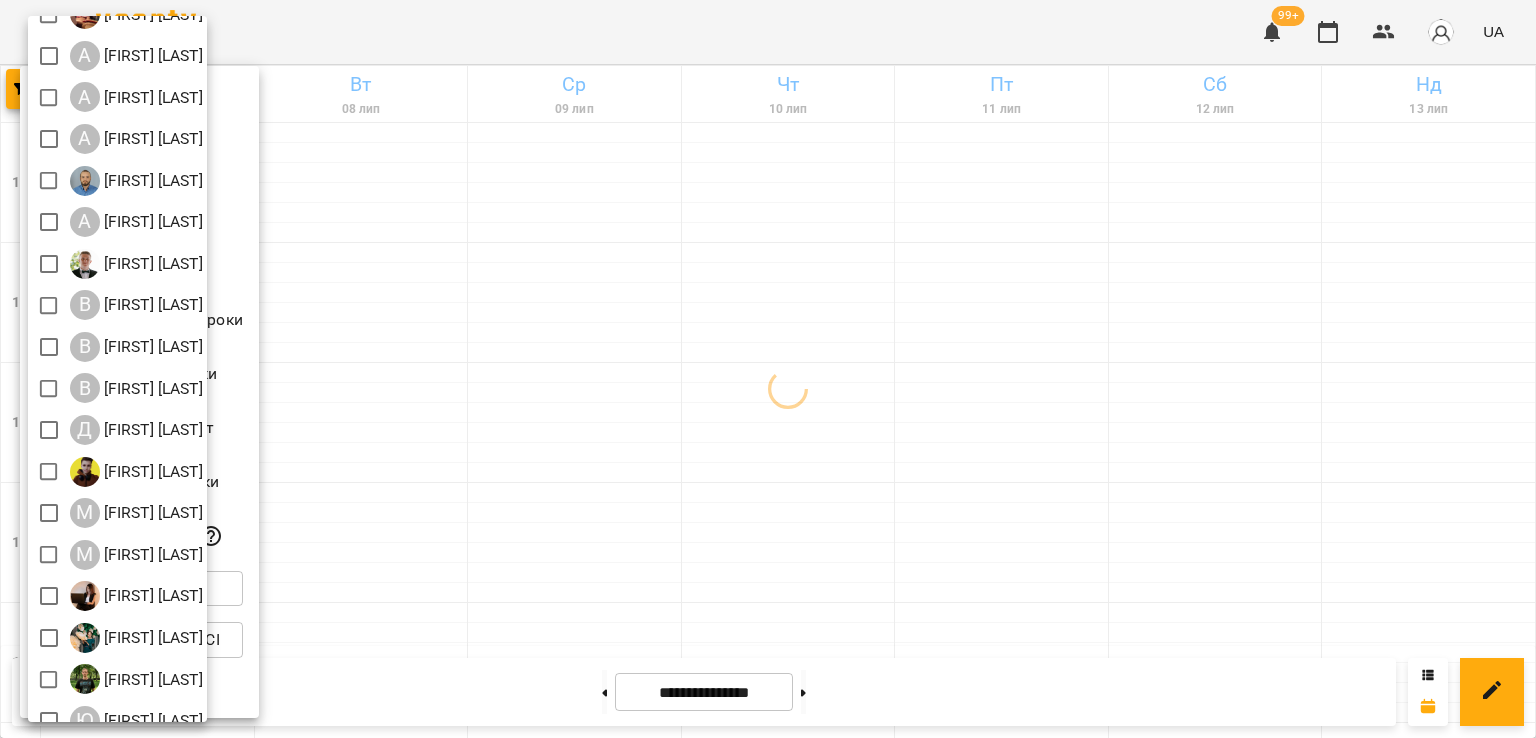 scroll, scrollTop: 129, scrollLeft: 0, axis: vertical 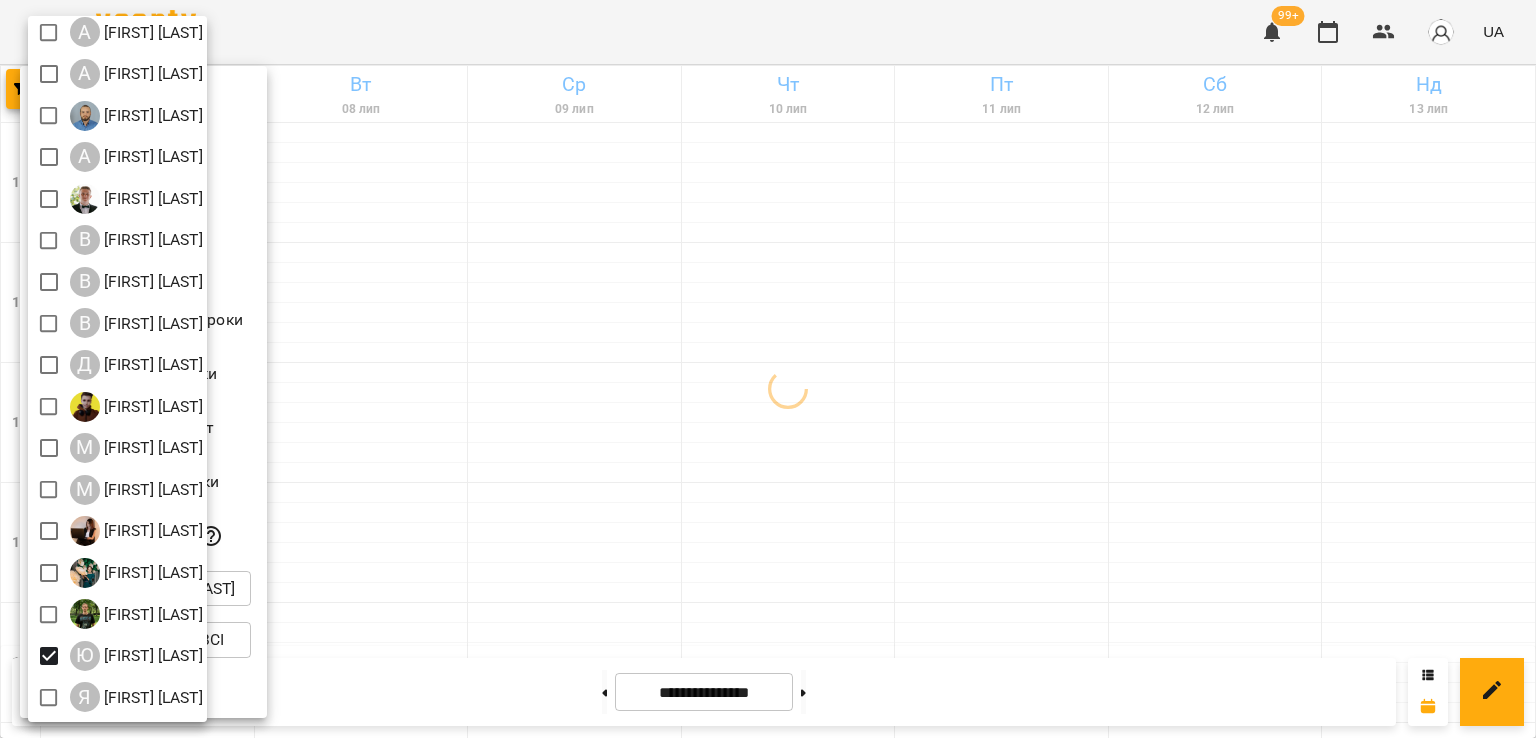 click at bounding box center (768, 369) 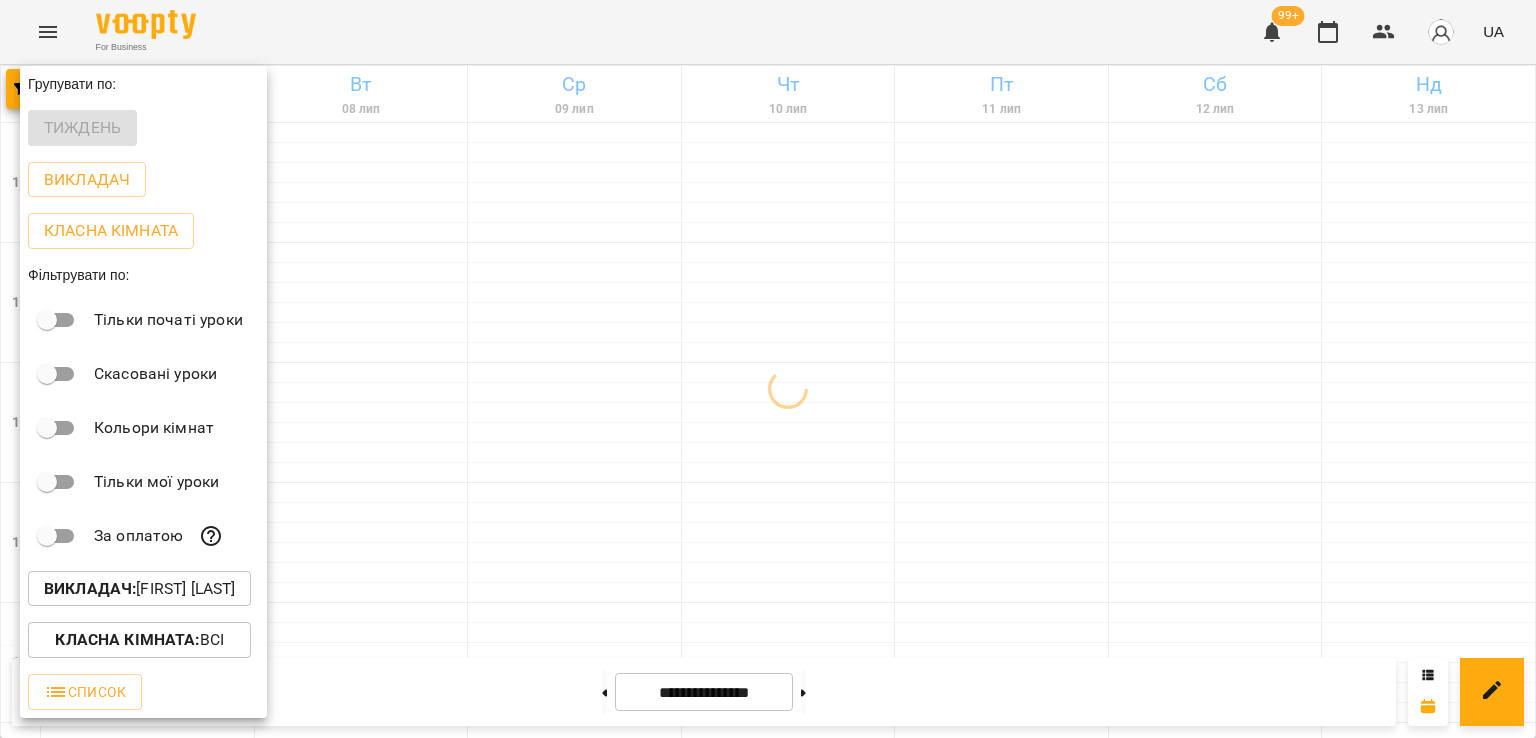 click at bounding box center [768, 369] 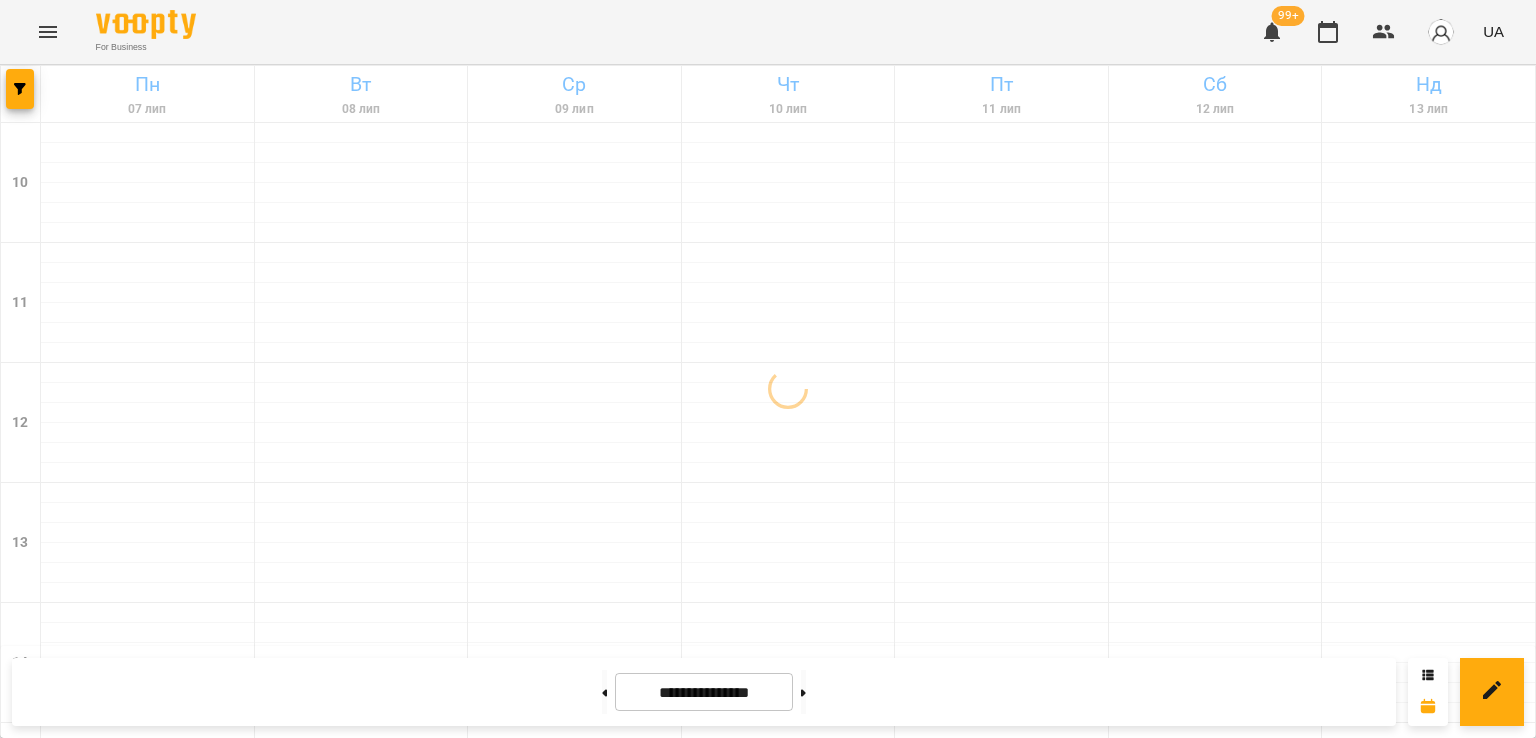scroll, scrollTop: 1035, scrollLeft: 0, axis: vertical 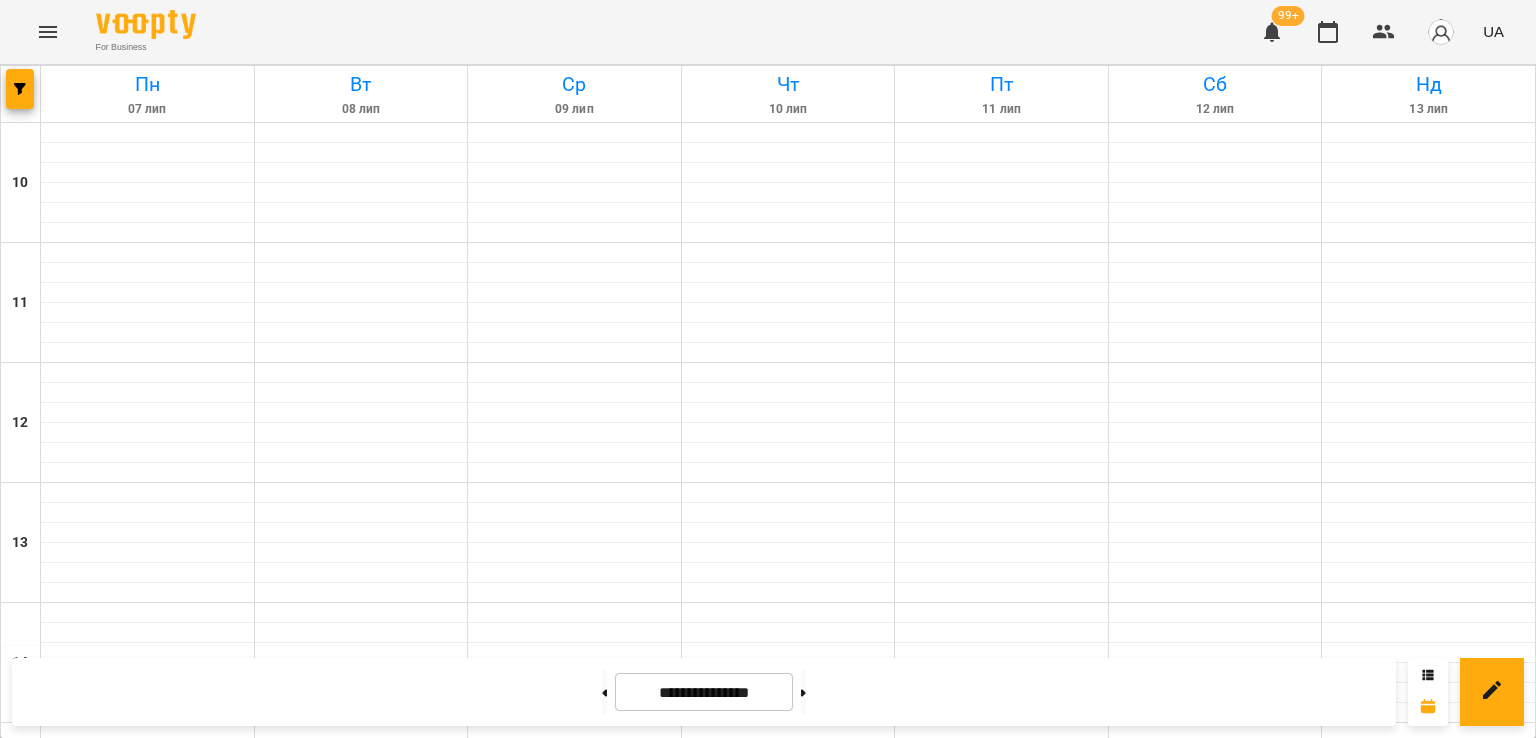 click on "13" at bounding box center [997, 1111] 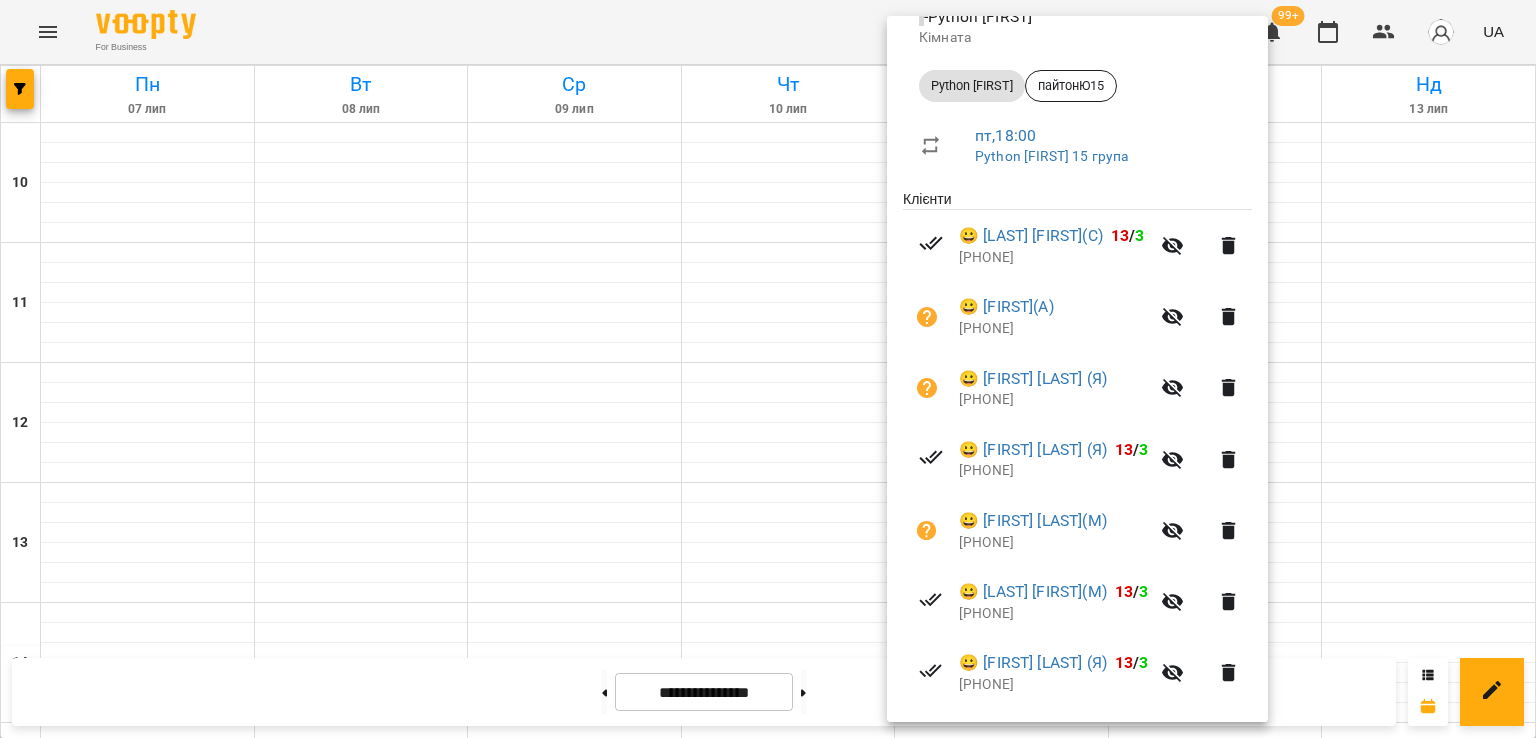 scroll, scrollTop: 156, scrollLeft: 0, axis: vertical 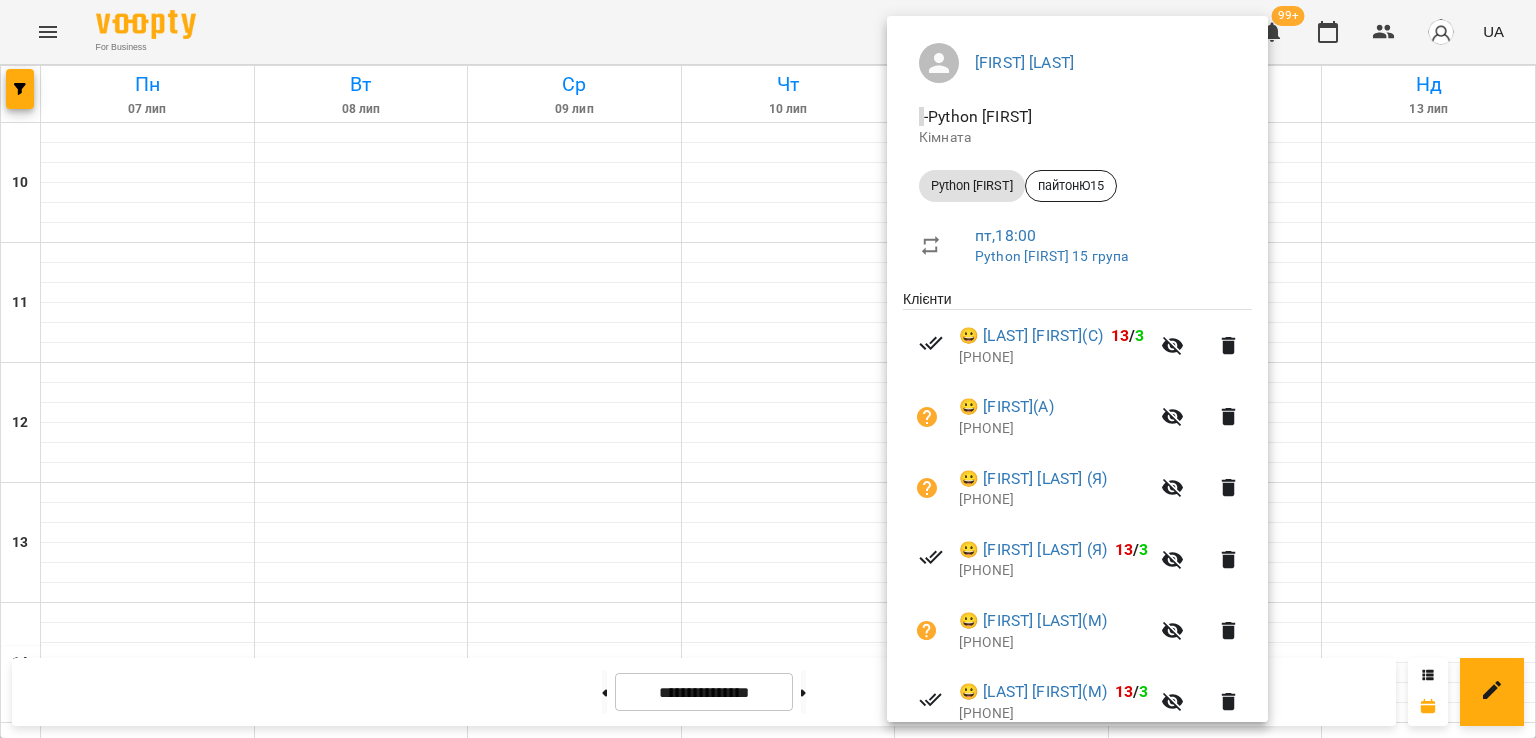 click at bounding box center [768, 369] 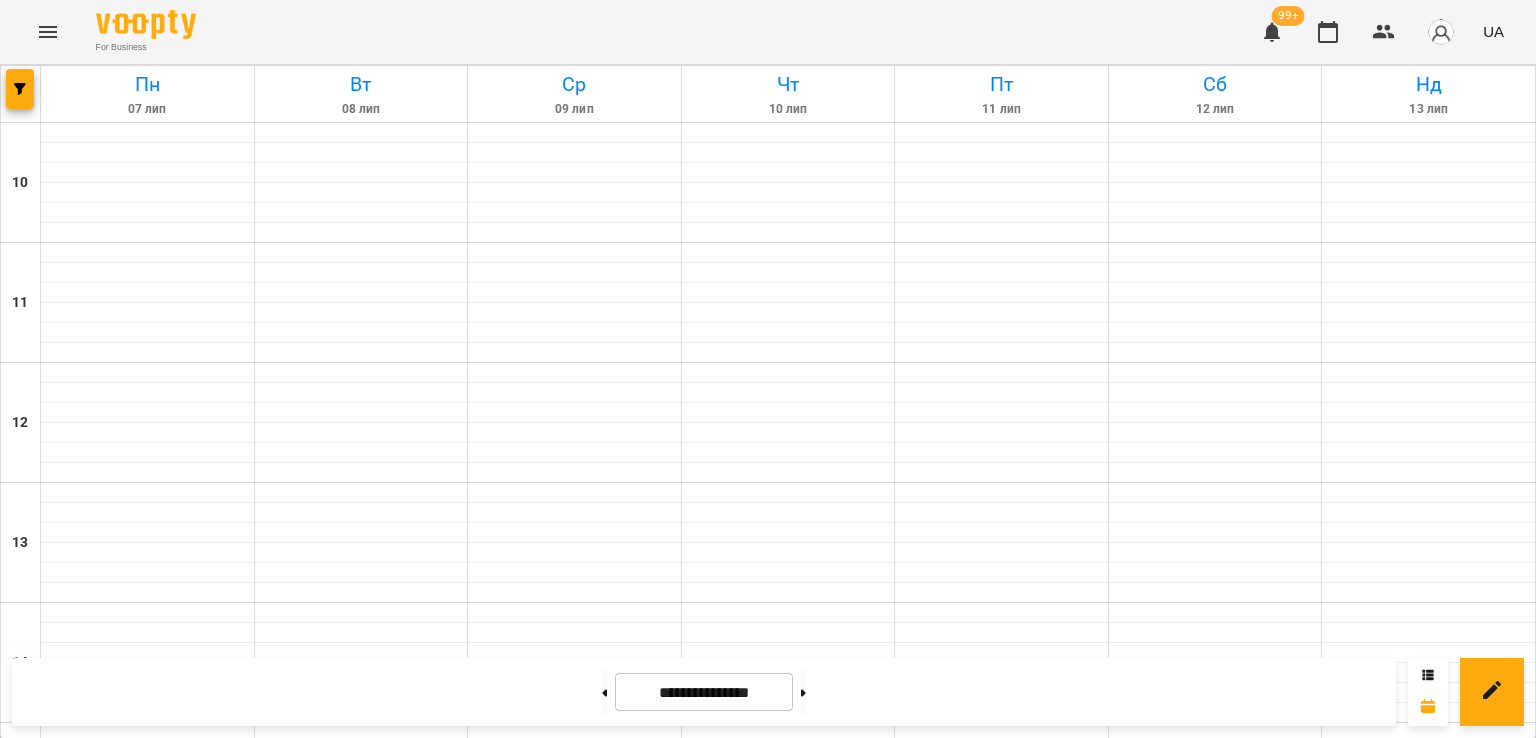 click at bounding box center [574, 1193] 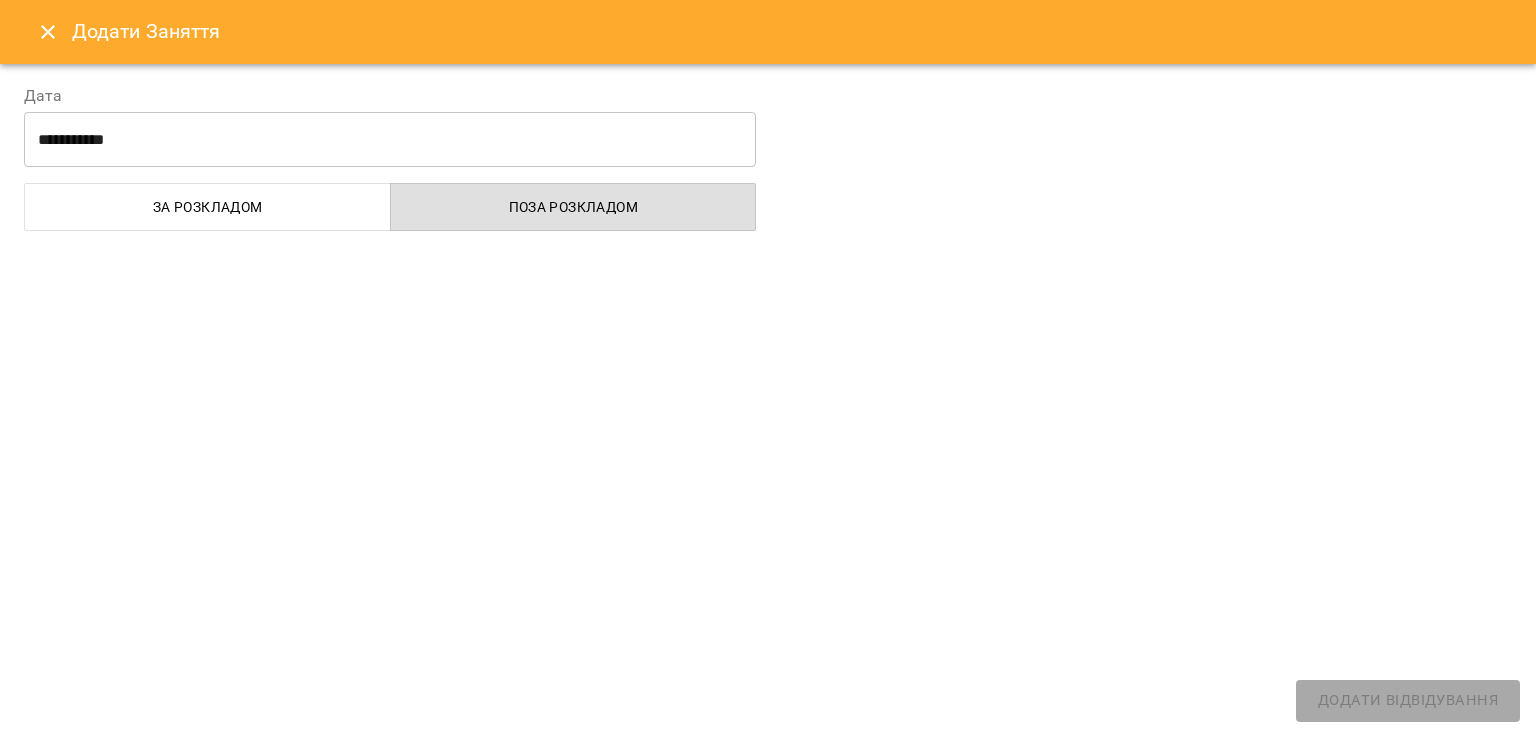 select 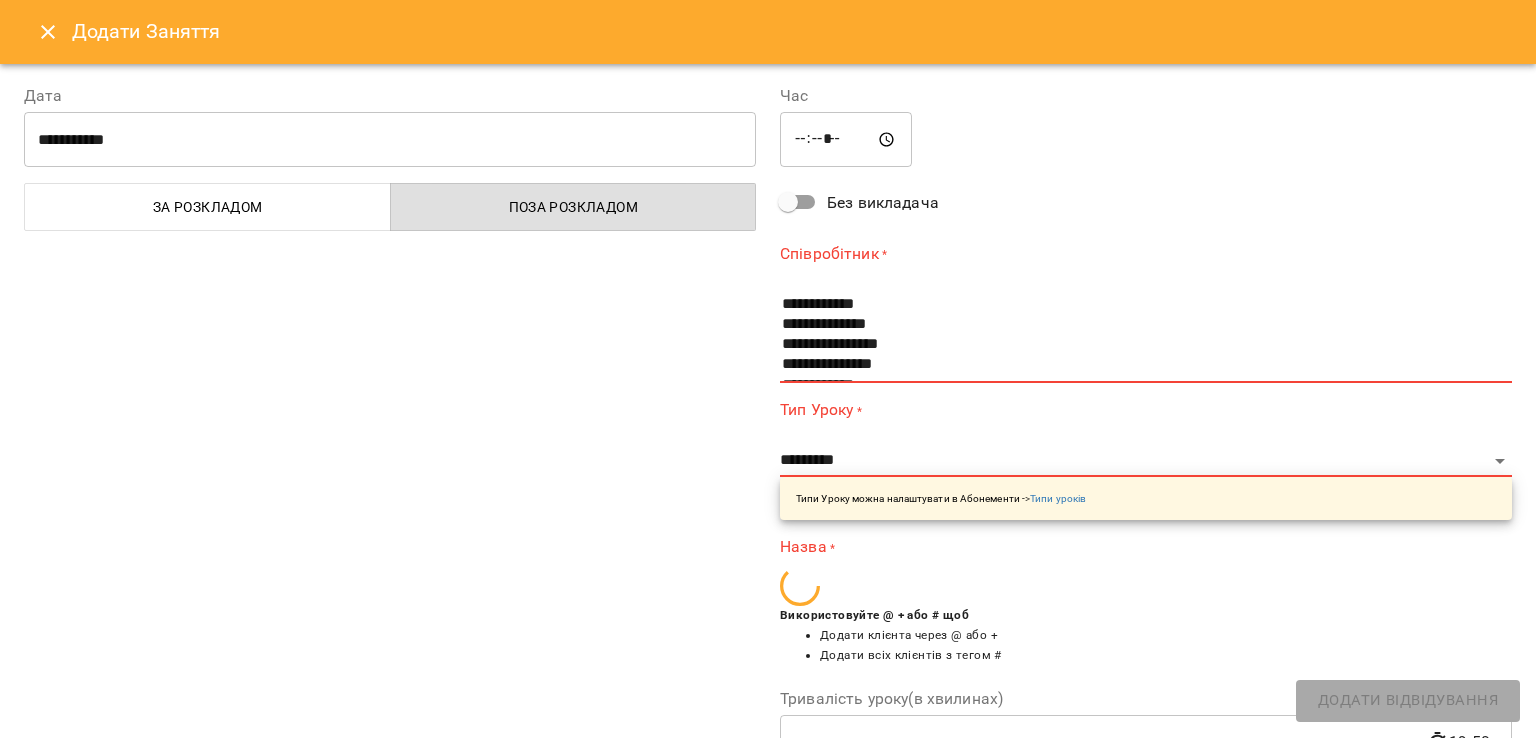 click on "**********" at bounding box center [390, 524] 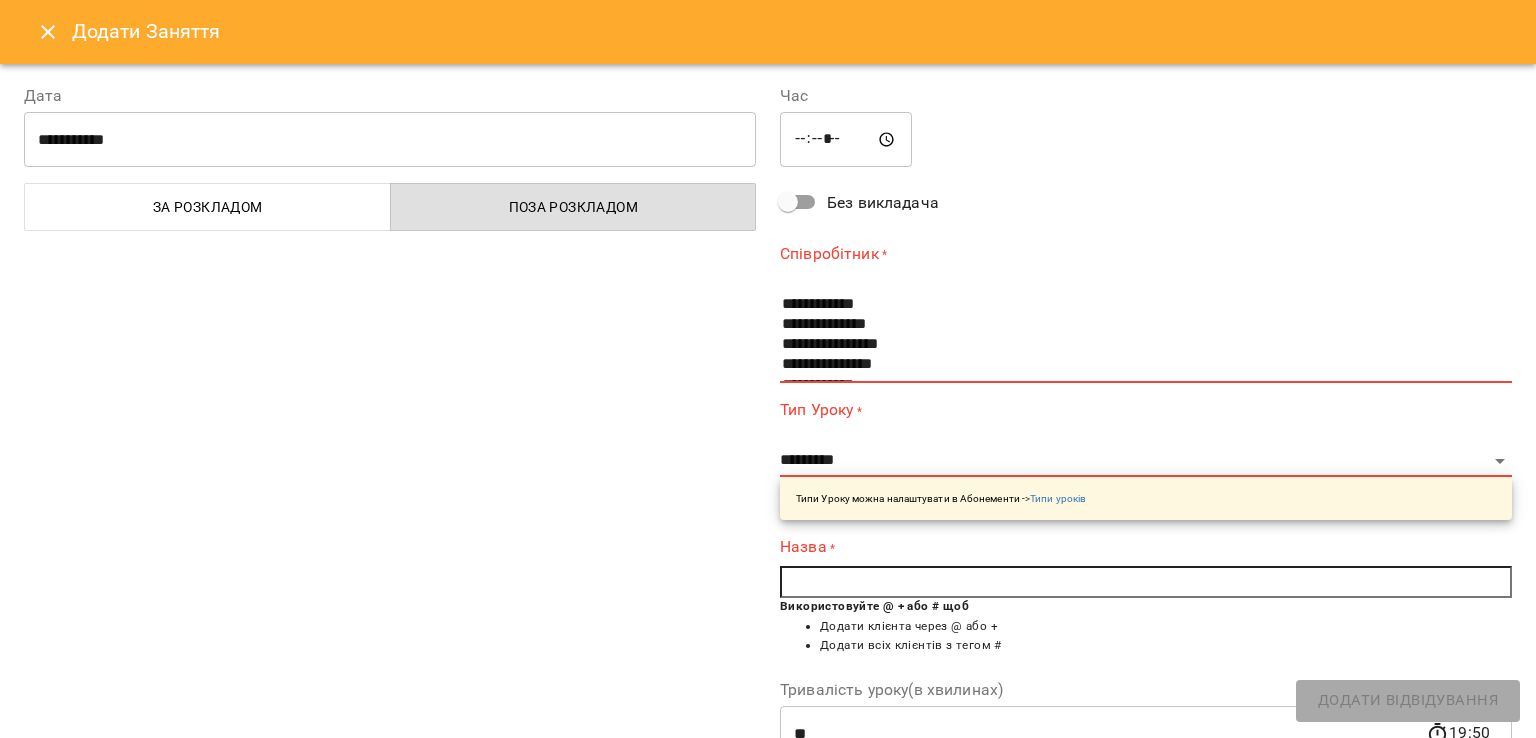 click 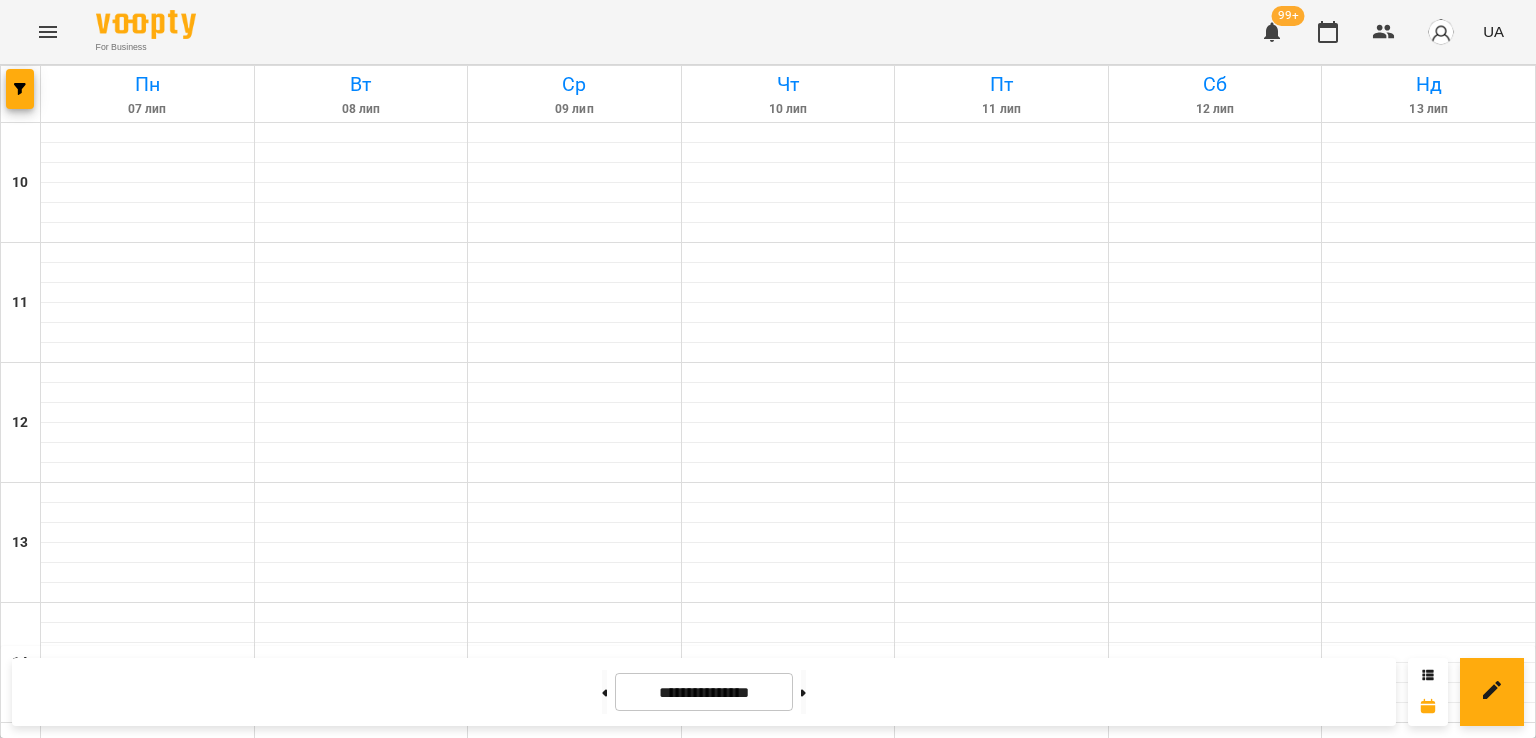 click on "7" at bounding box center [575, 1146] 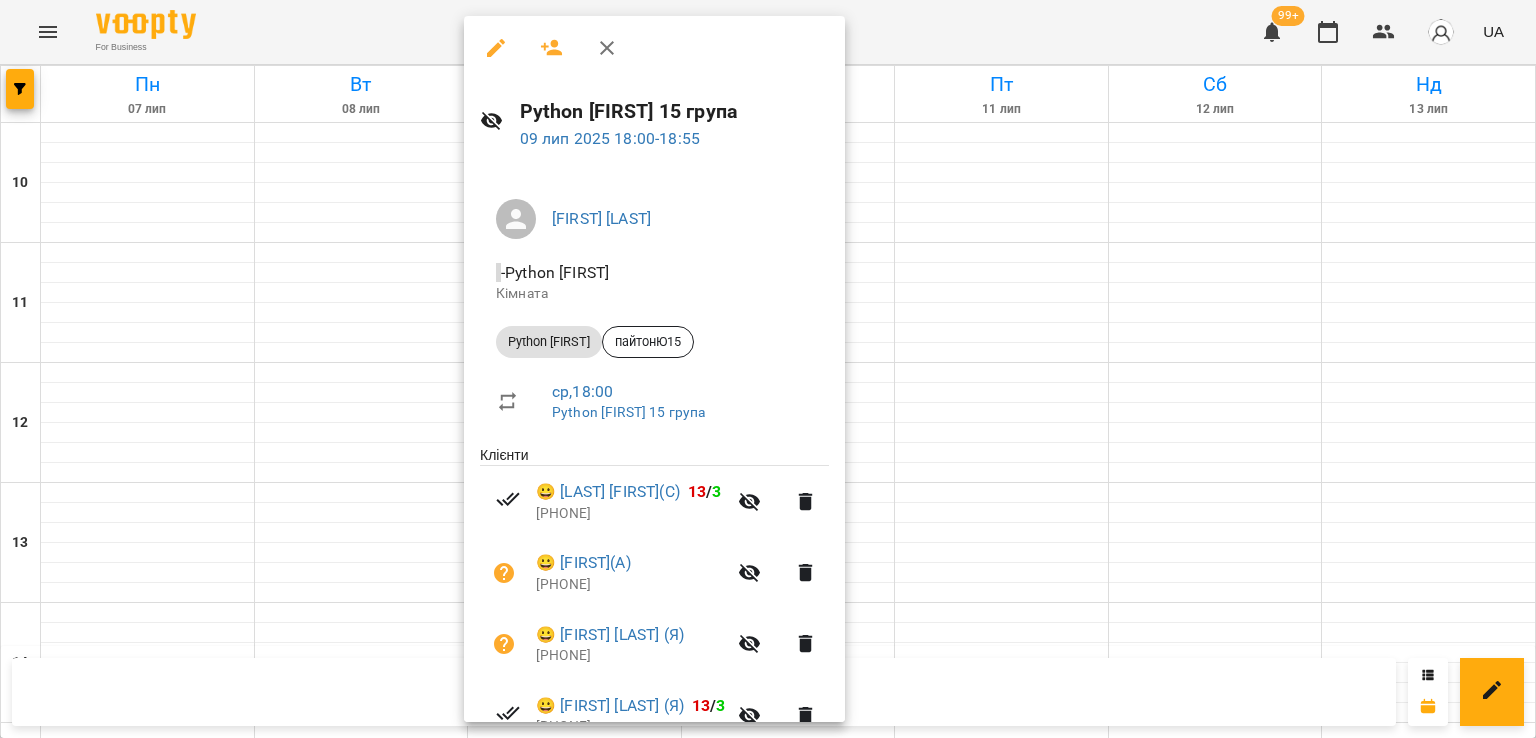 scroll, scrollTop: 456, scrollLeft: 0, axis: vertical 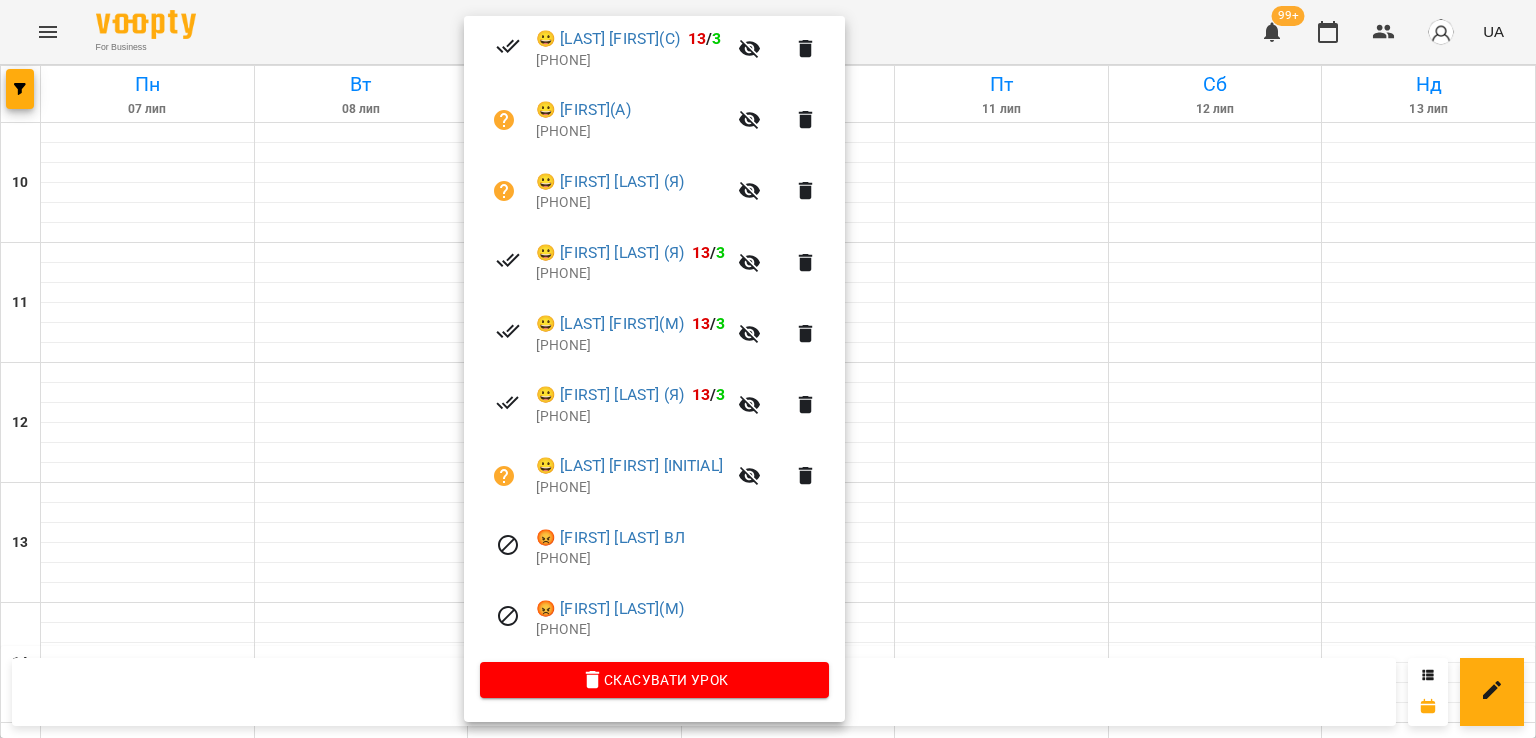 click at bounding box center (768, 369) 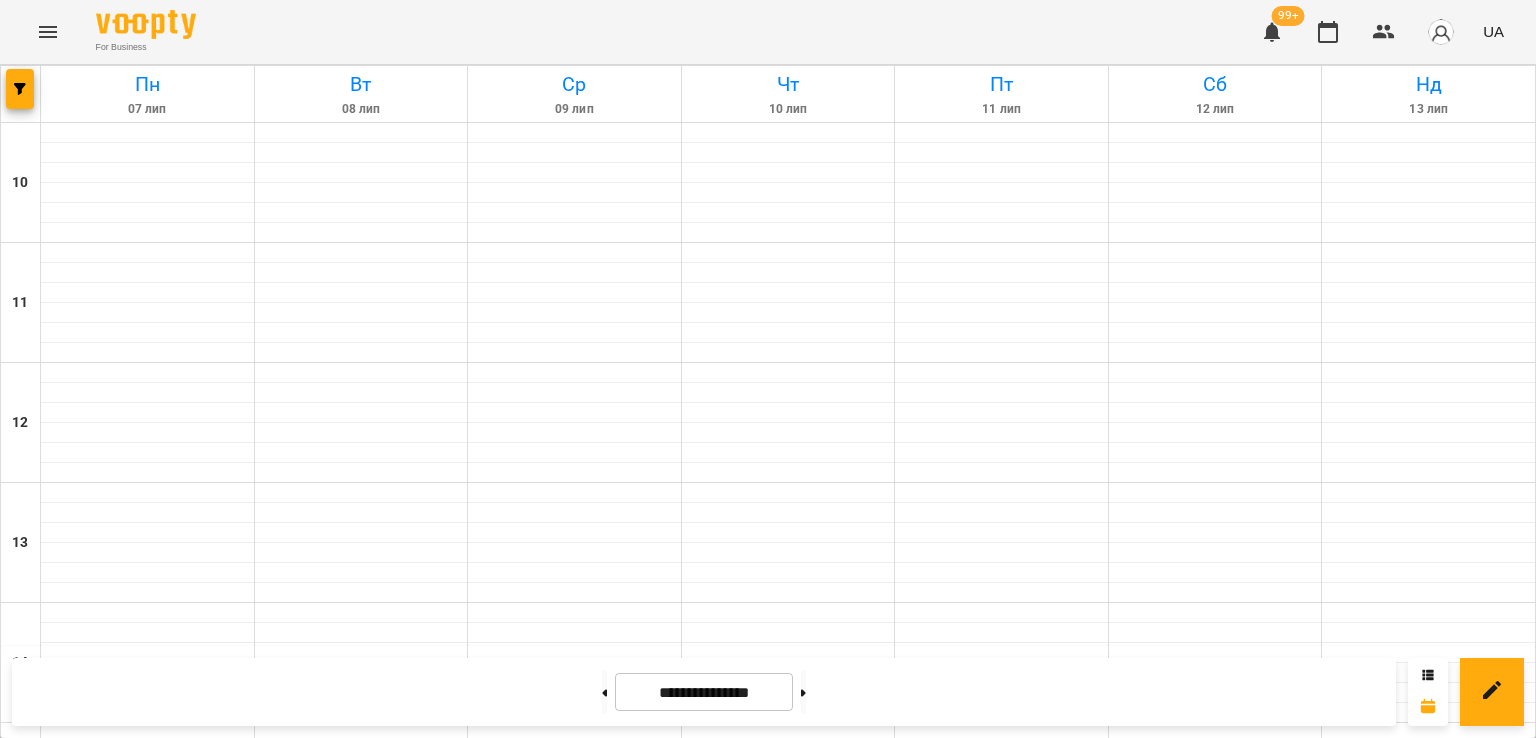 click on "[TIME] [DAY] [FIRST] [LAST]" at bounding box center [1002, 1111] 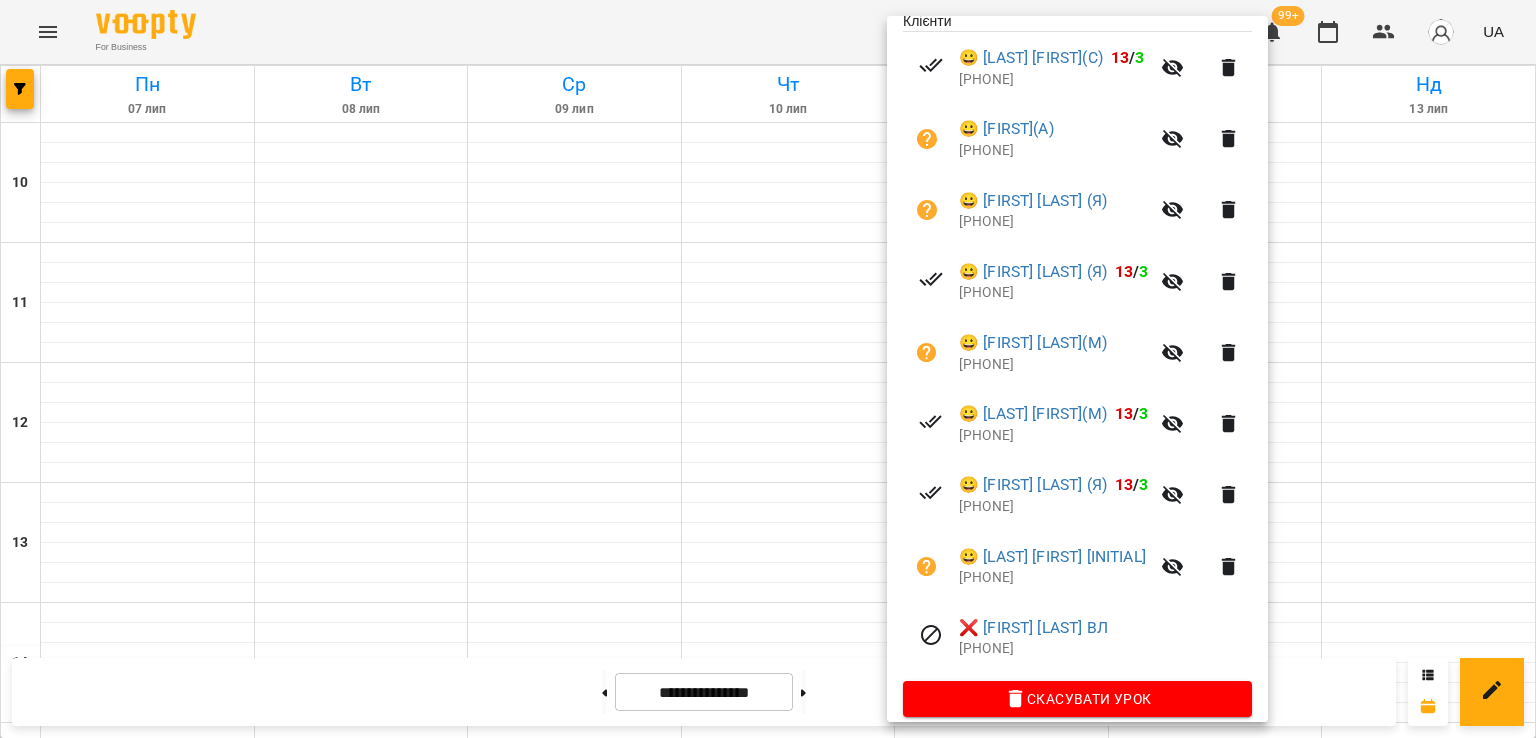 scroll, scrollTop: 456, scrollLeft: 0, axis: vertical 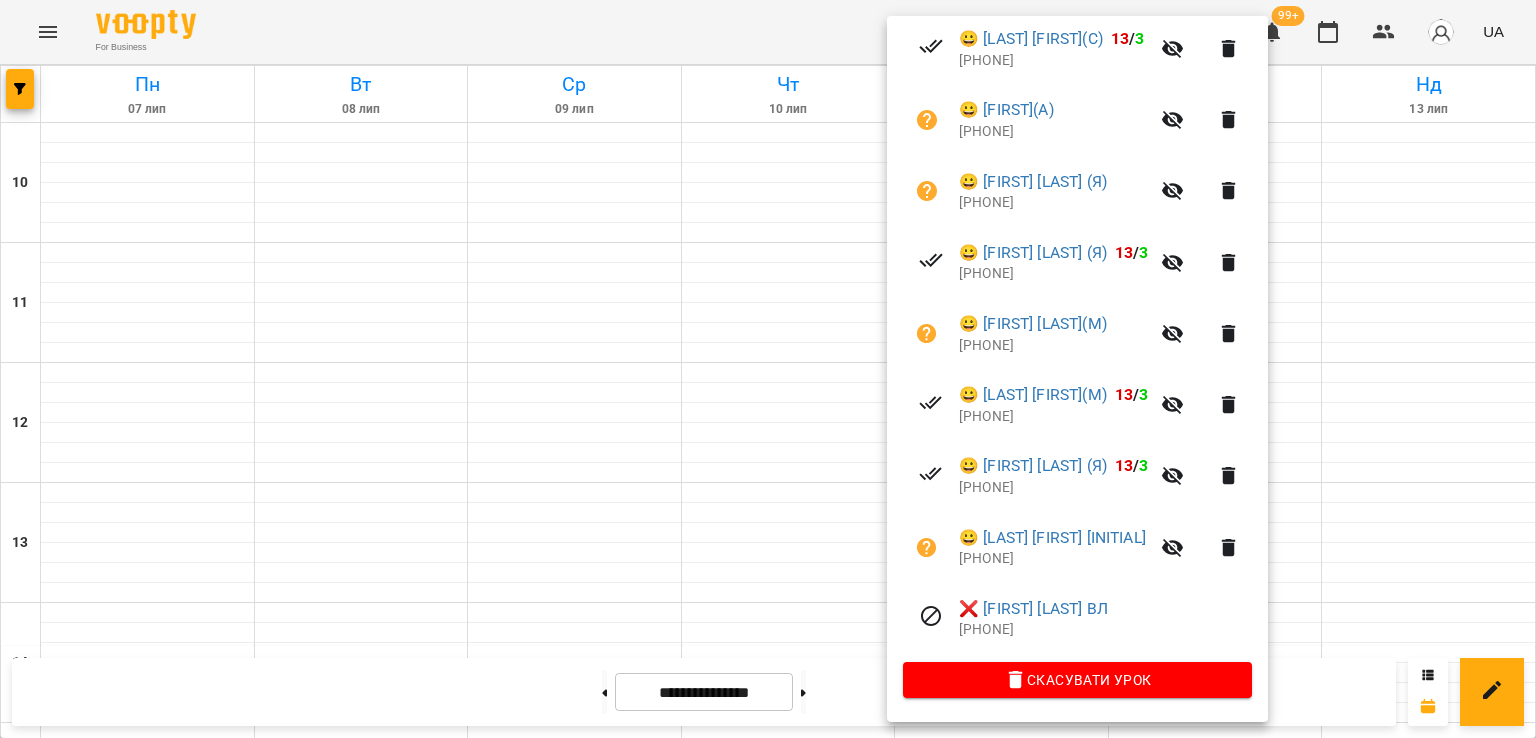 click at bounding box center [768, 369] 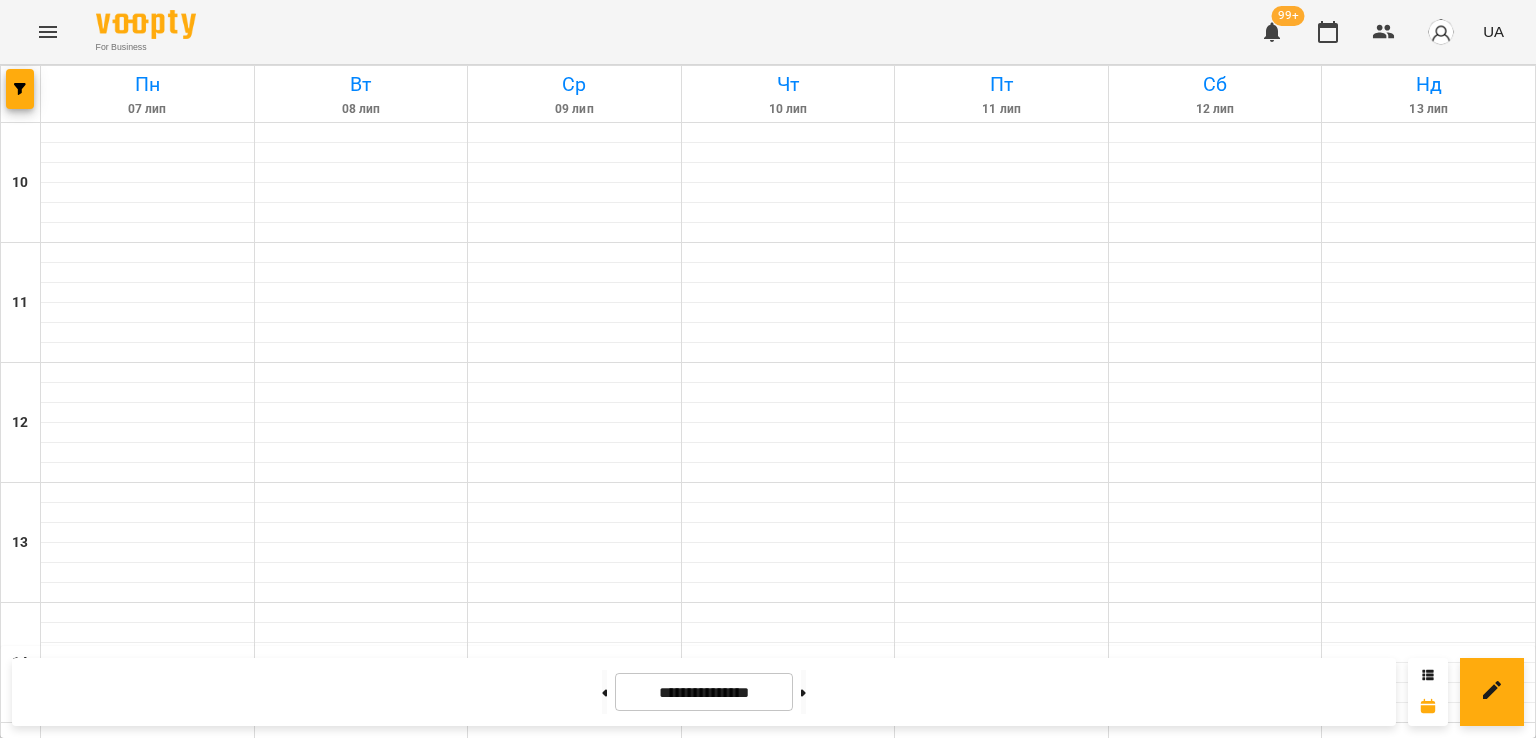 click on "8" at bounding box center [1002, 1146] 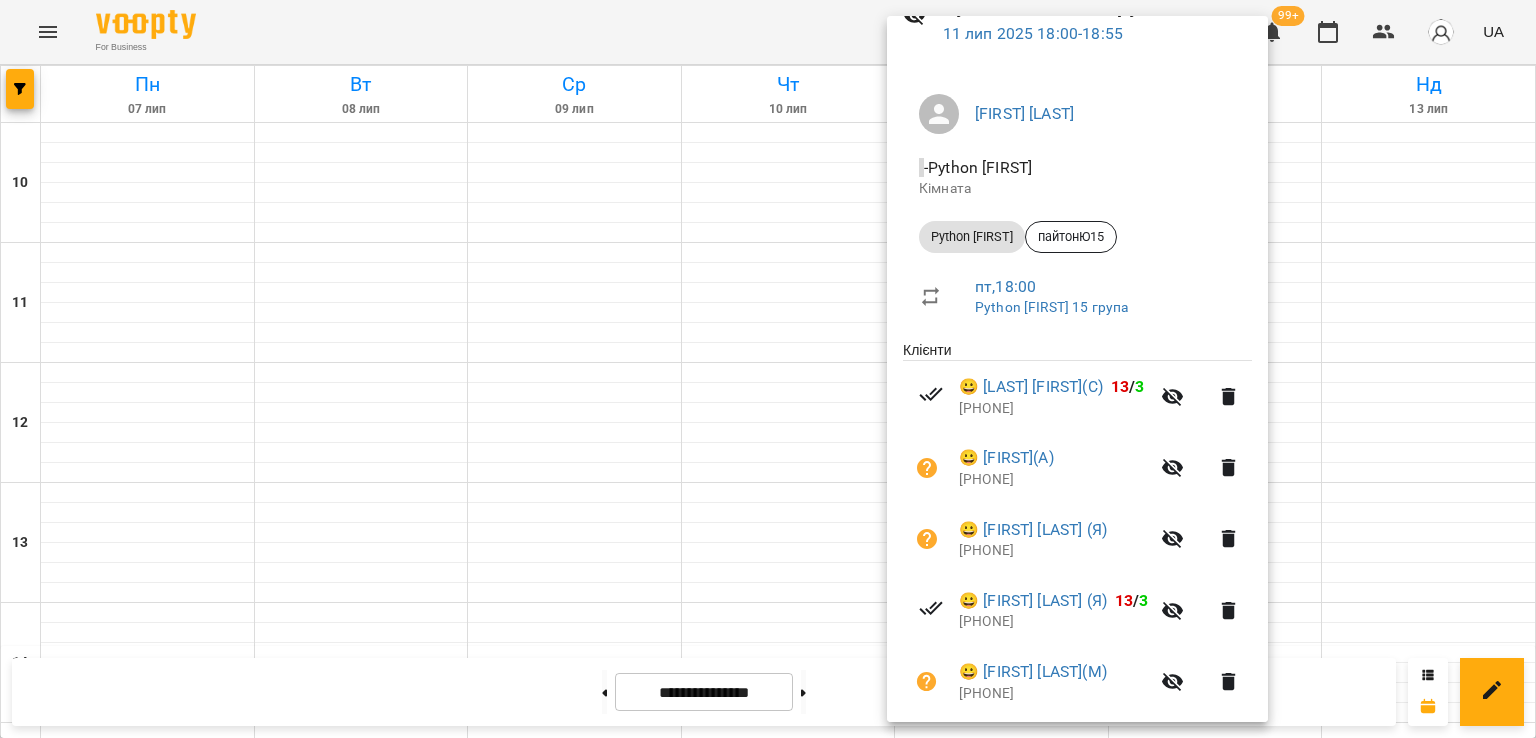 scroll, scrollTop: 456, scrollLeft: 0, axis: vertical 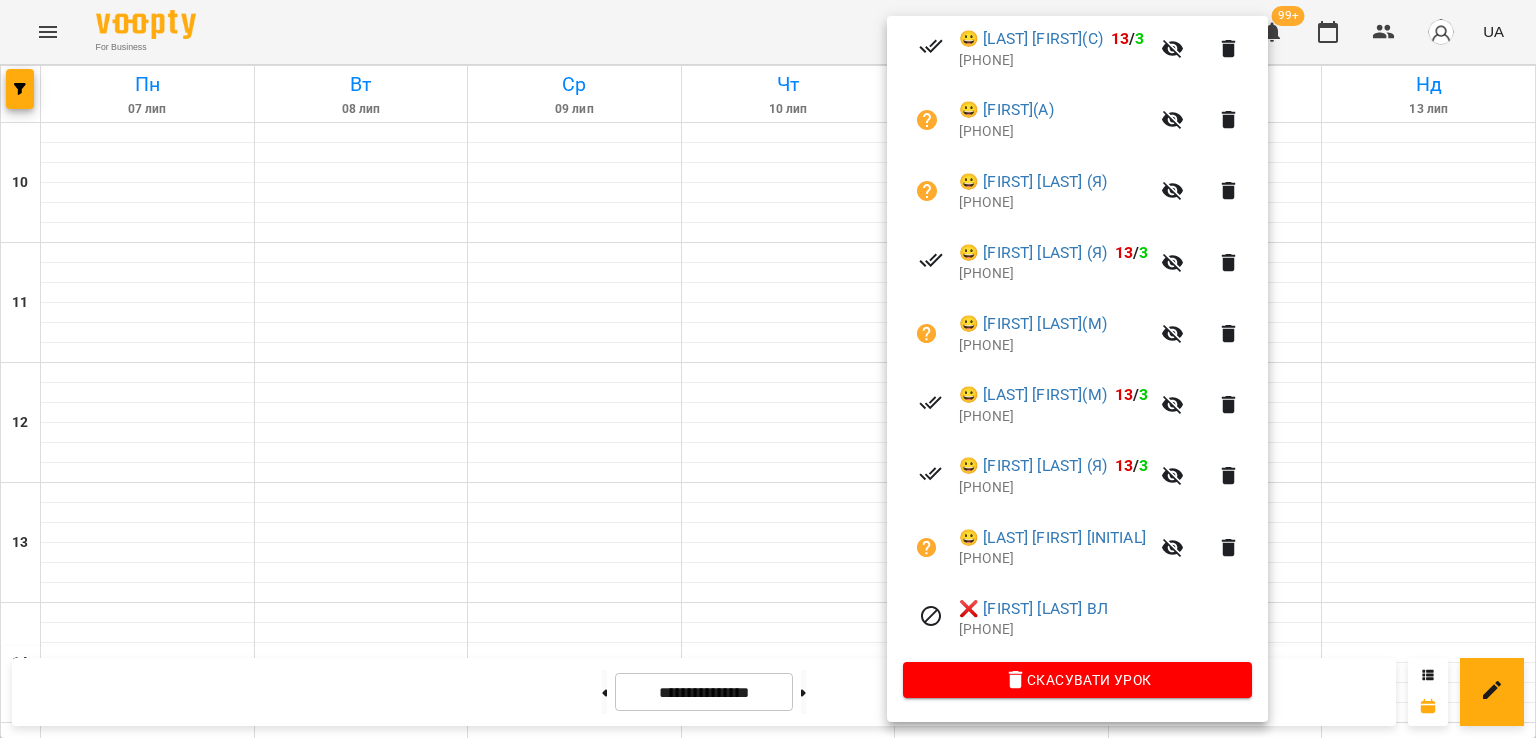 click at bounding box center (768, 369) 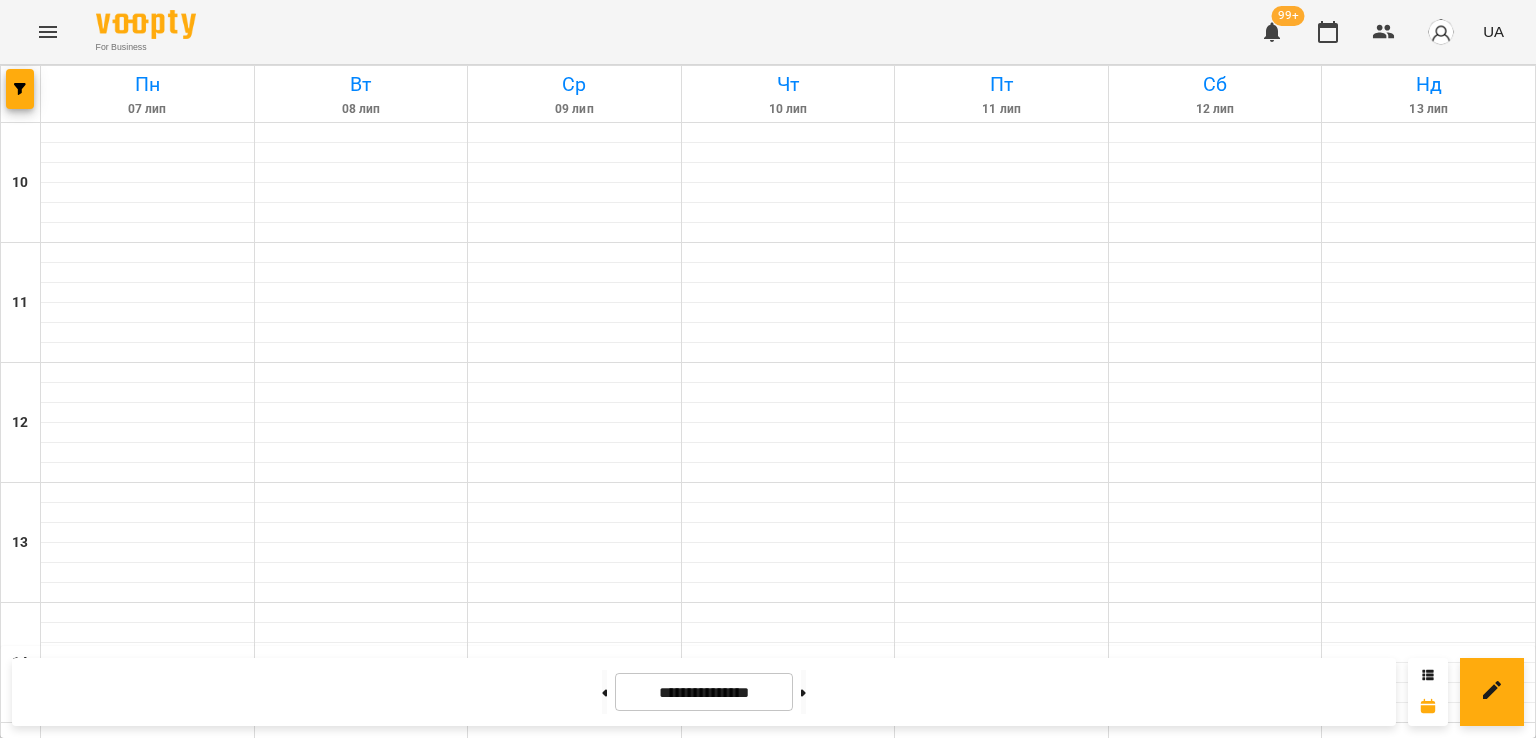 click on "[FIRST] [LAST]" at bounding box center [223, 1111] 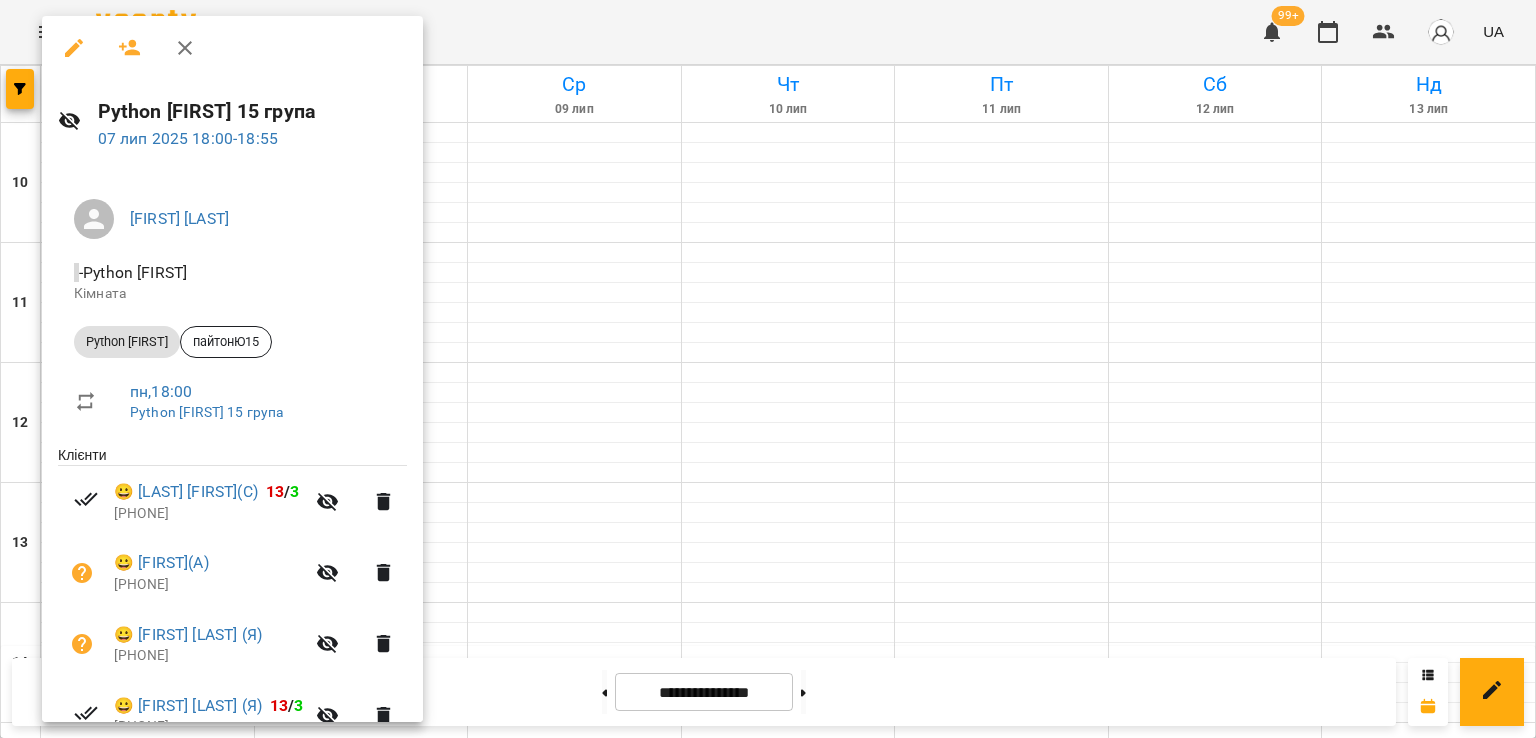 click at bounding box center [768, 369] 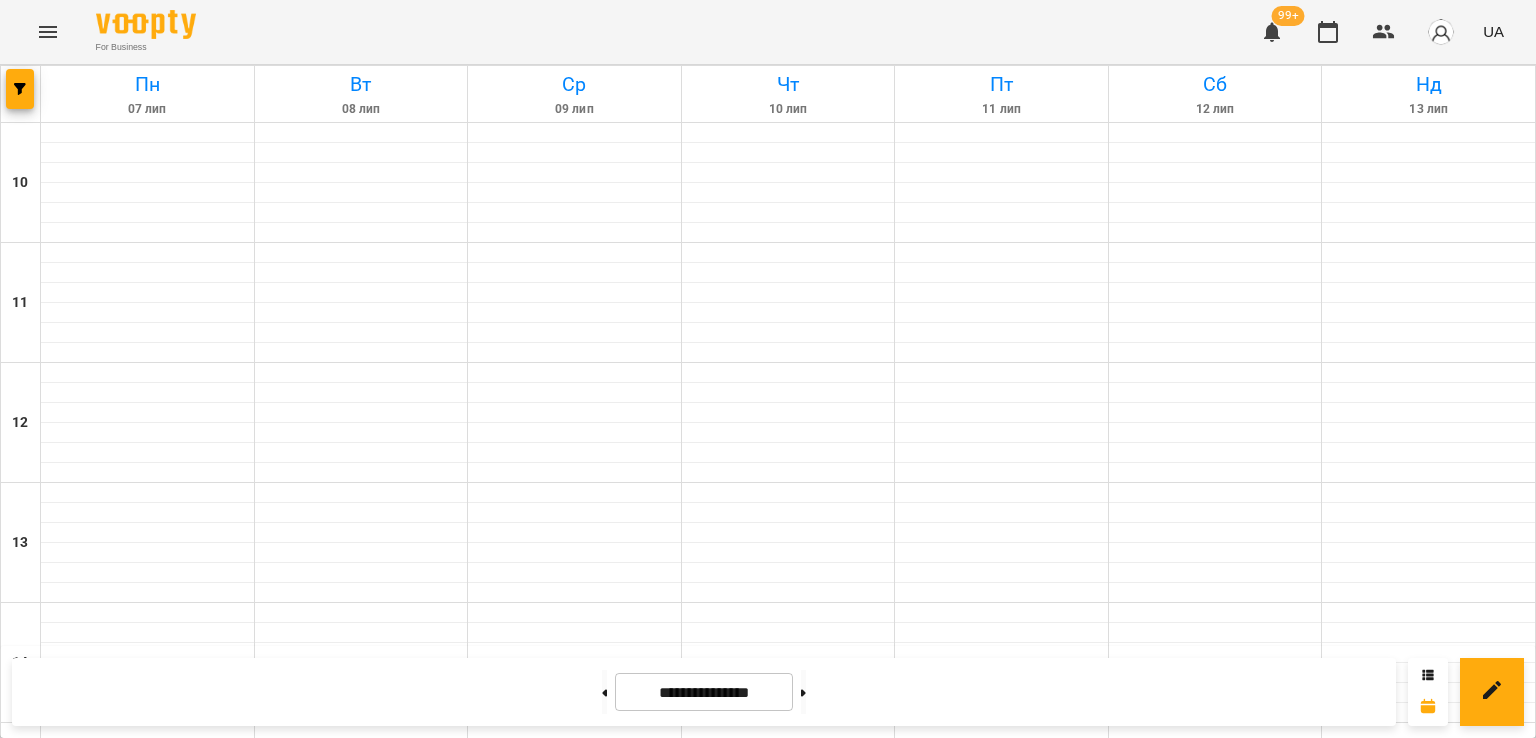 click on "8" at bounding box center (1002, 1146) 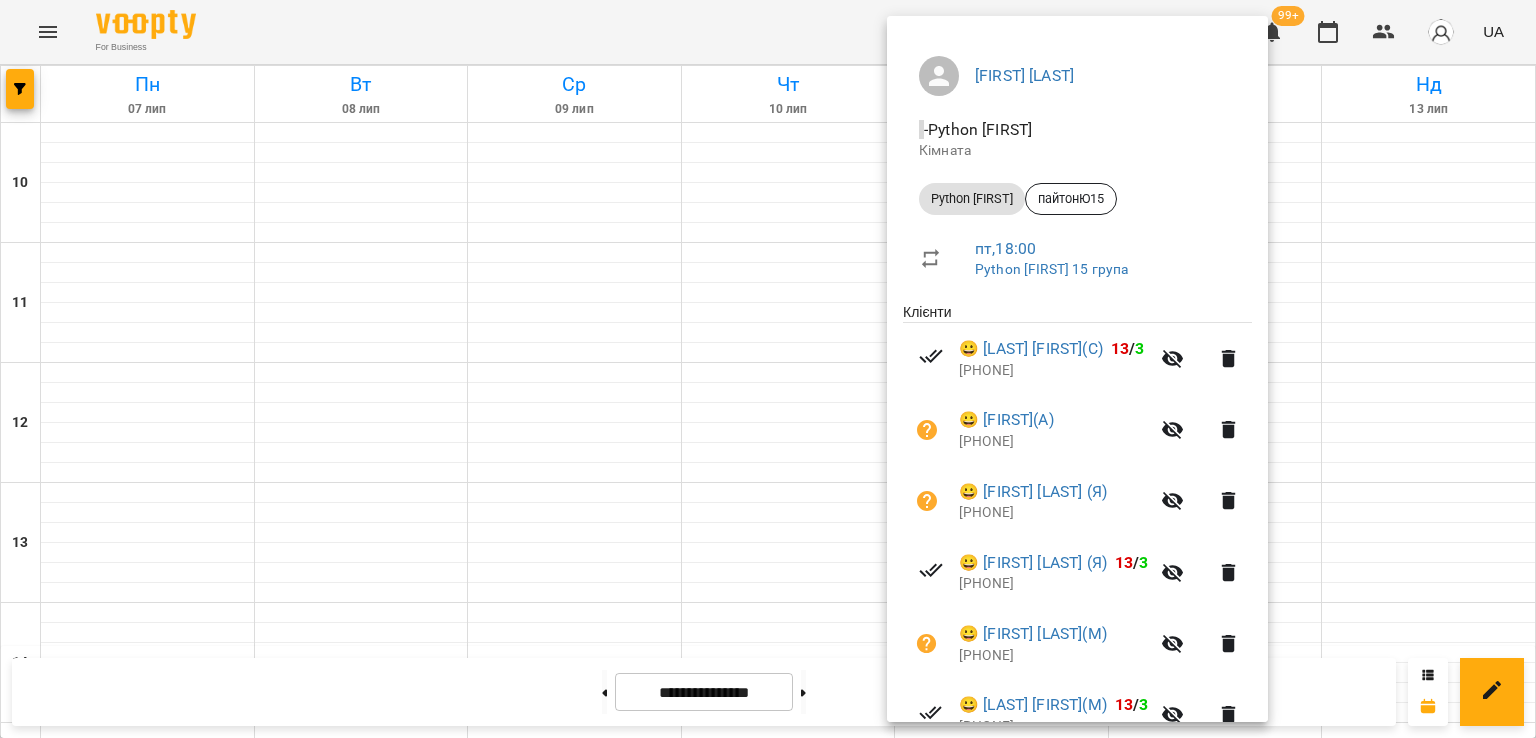 scroll, scrollTop: 456, scrollLeft: 0, axis: vertical 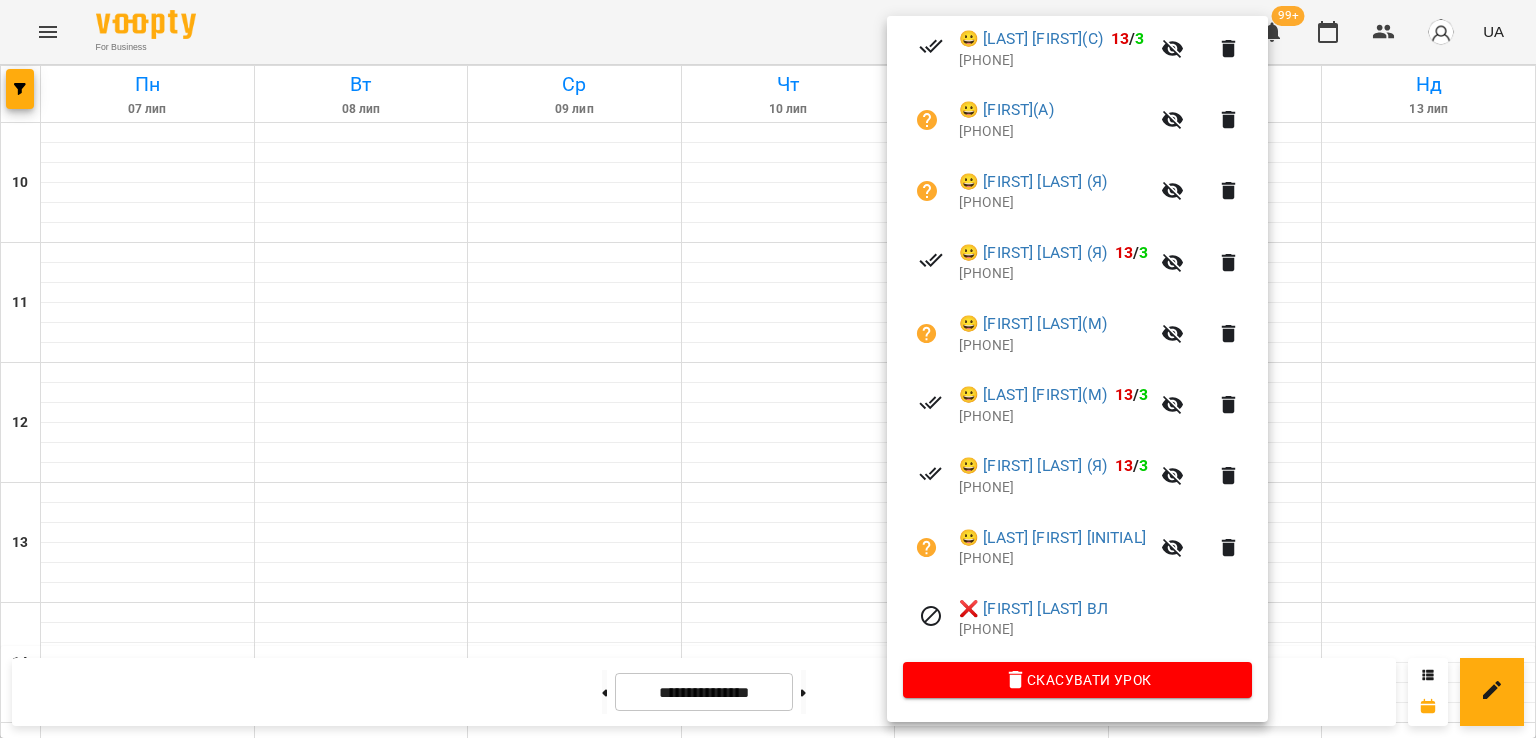 click at bounding box center [768, 369] 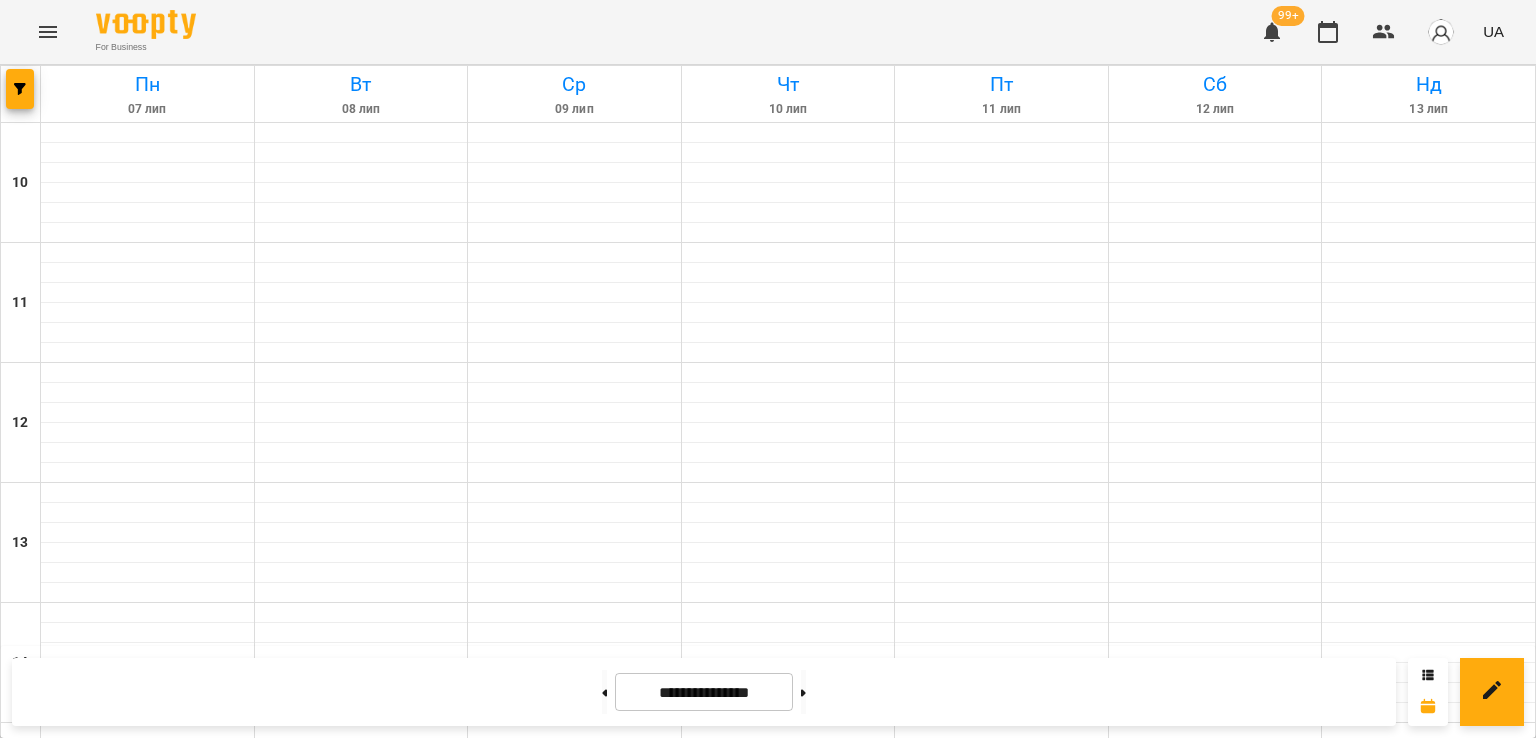 click on "8" at bounding box center [1002, 1146] 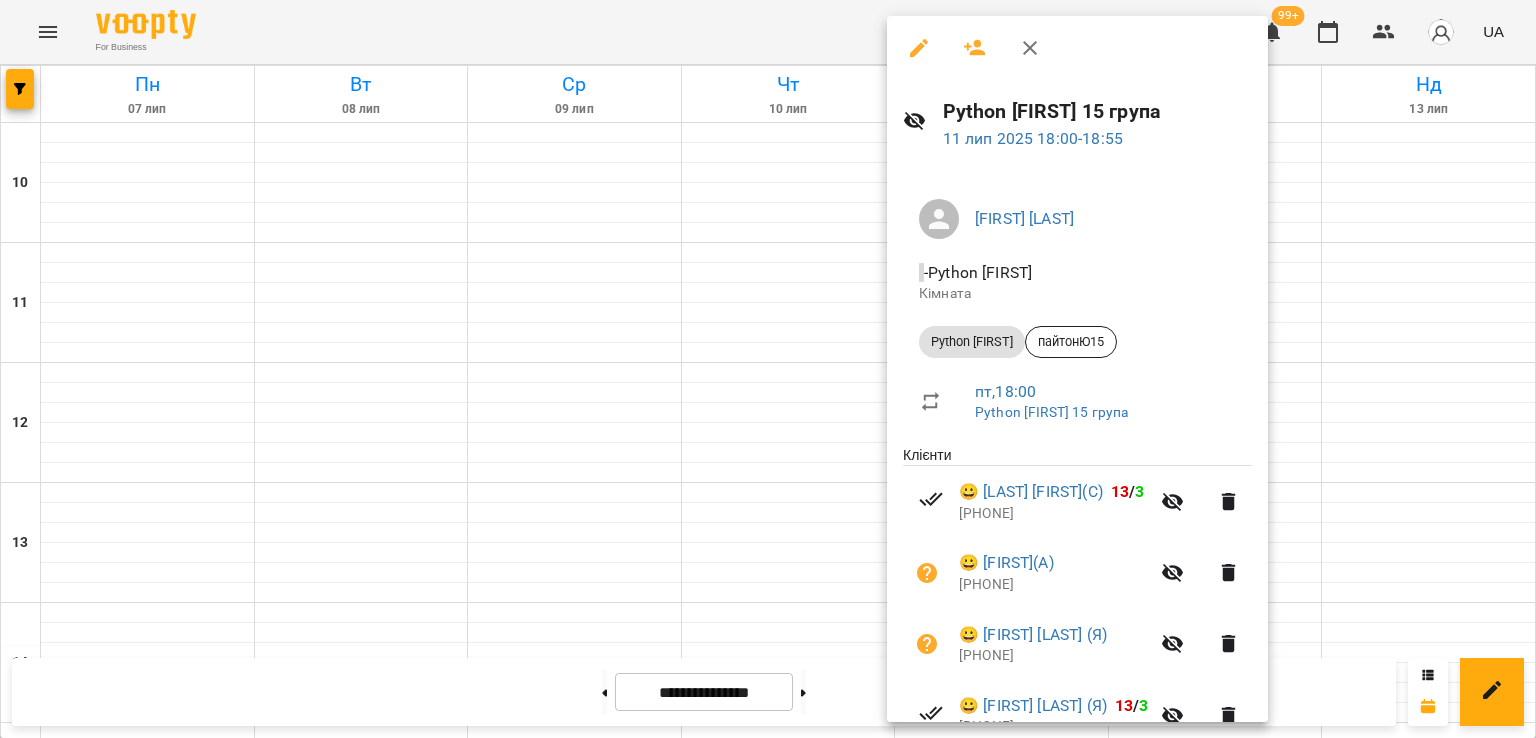 click at bounding box center (768, 369) 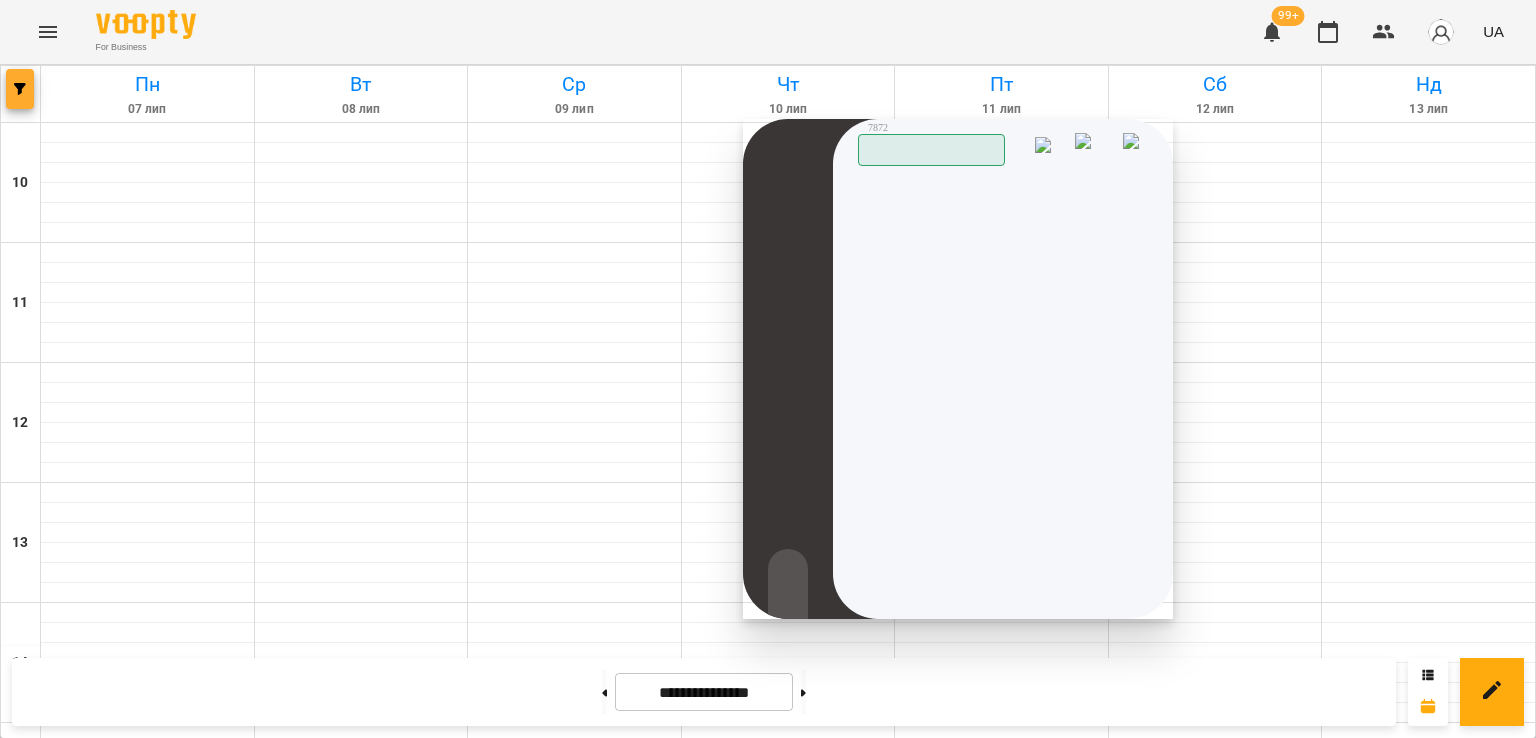 click 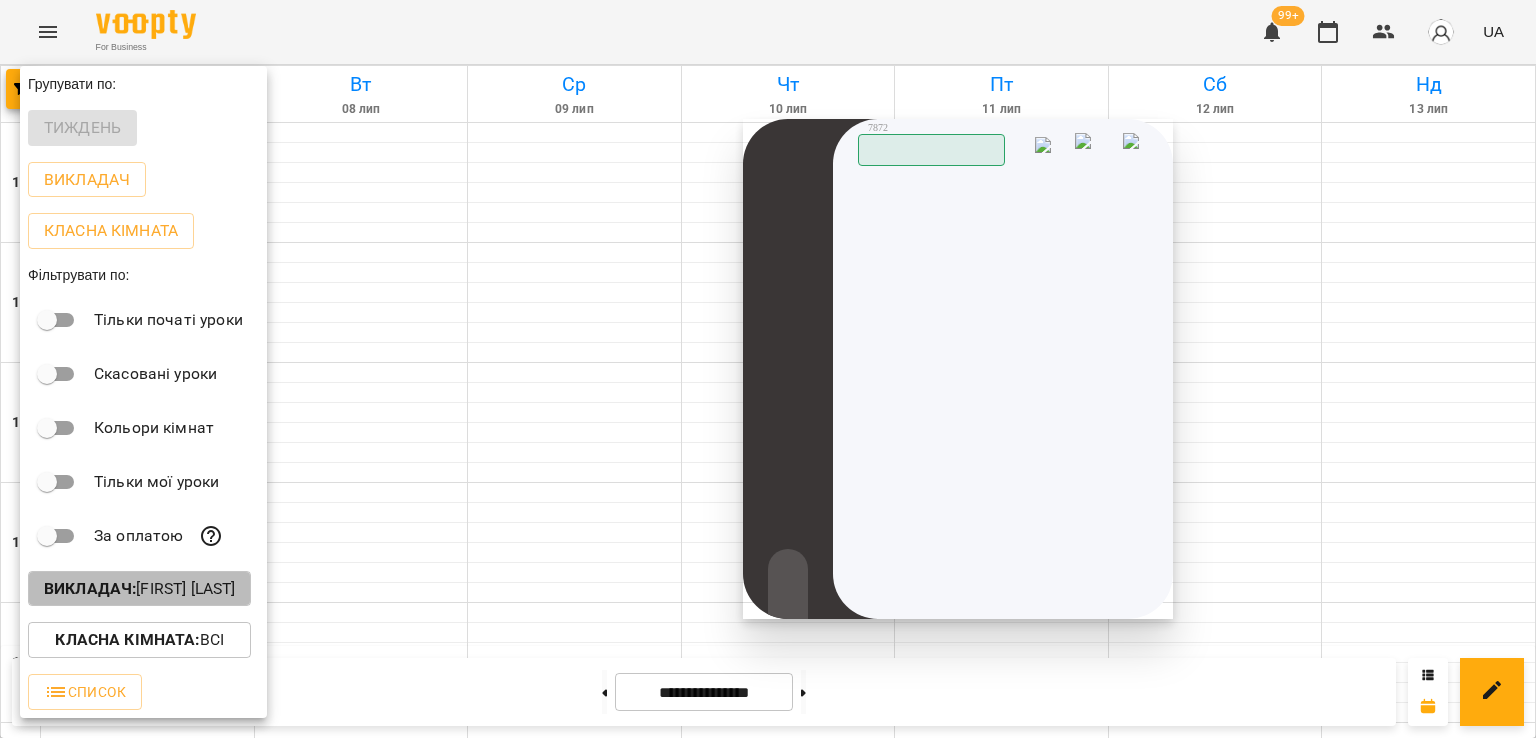 click on "Викладач :  Юрій Шпак" at bounding box center (139, 589) 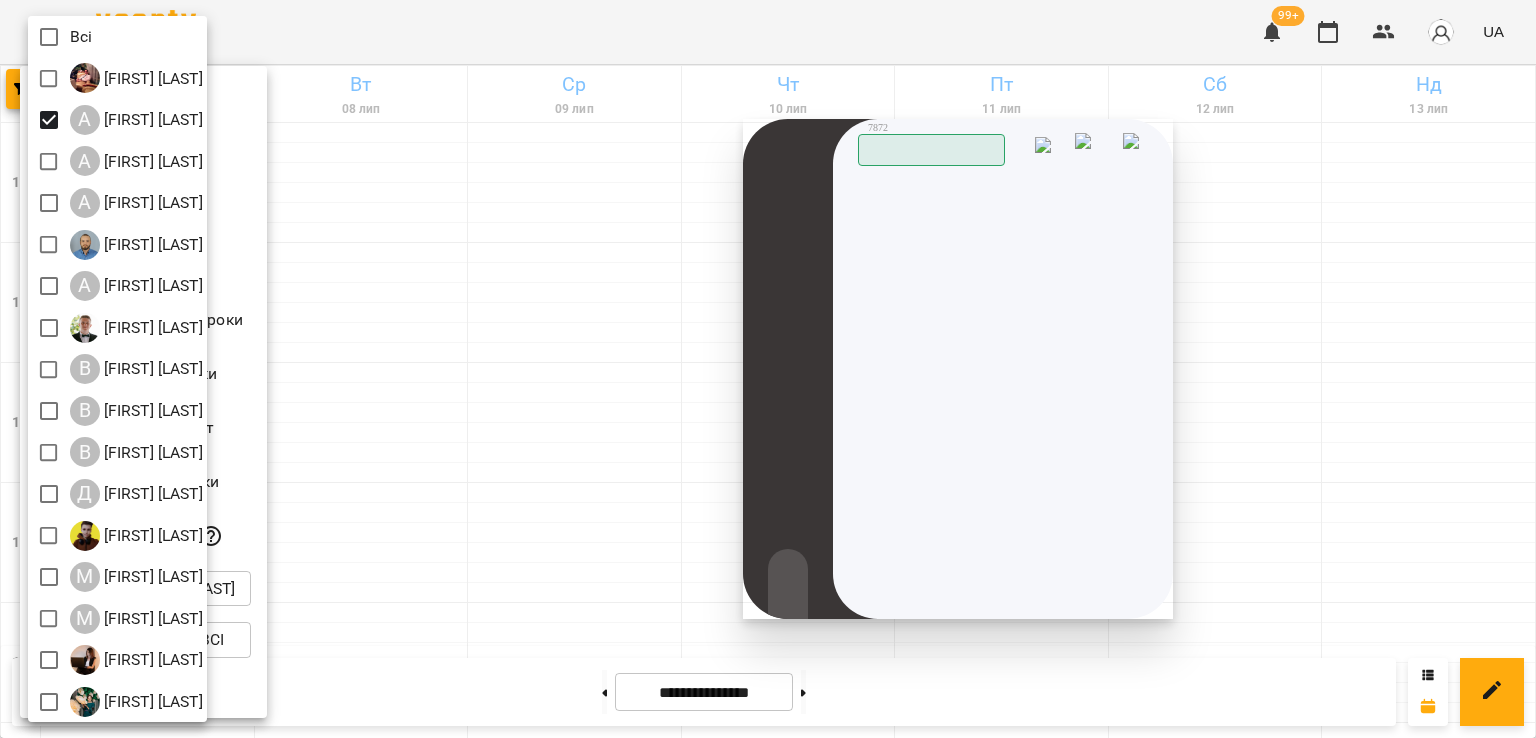 click at bounding box center (1137, 148) 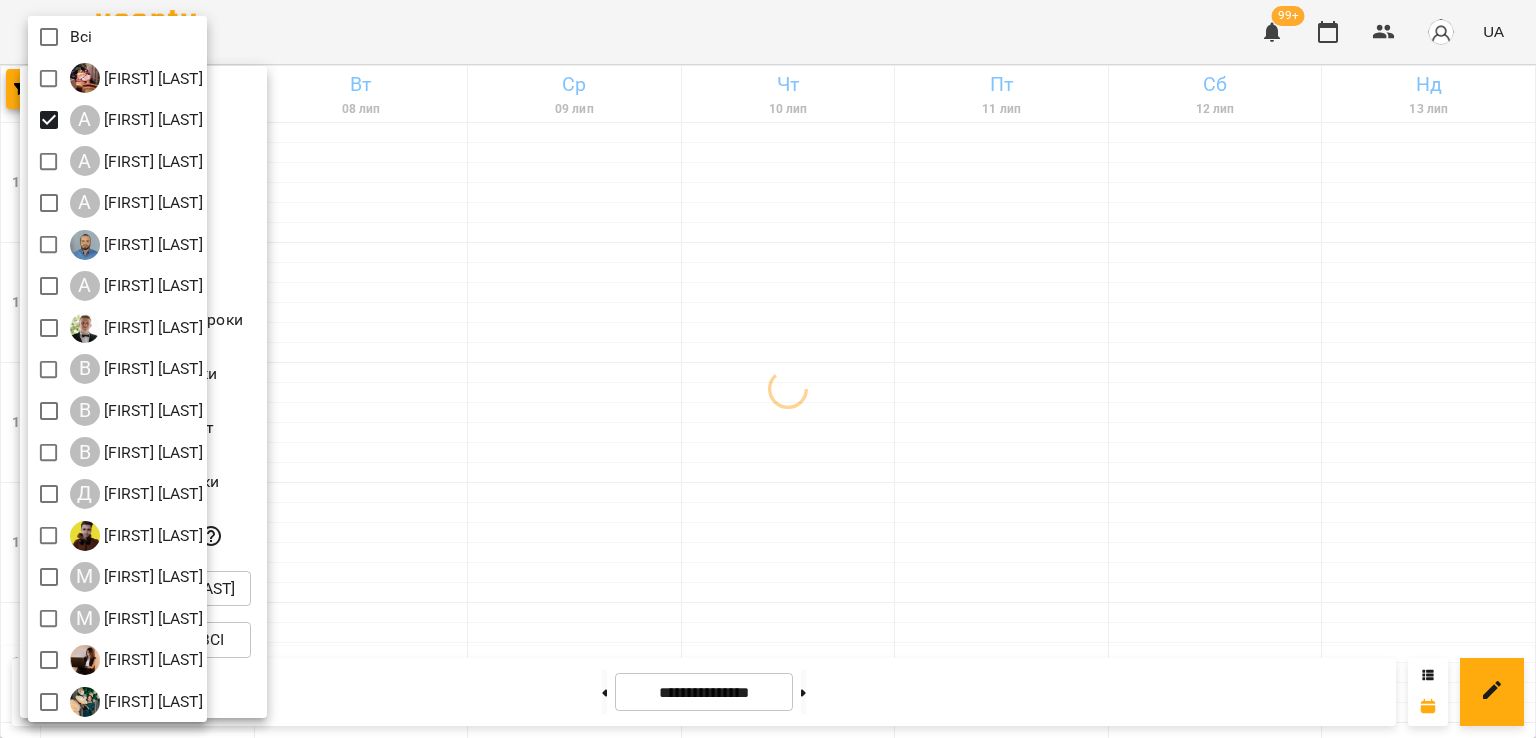 click at bounding box center (768, 369) 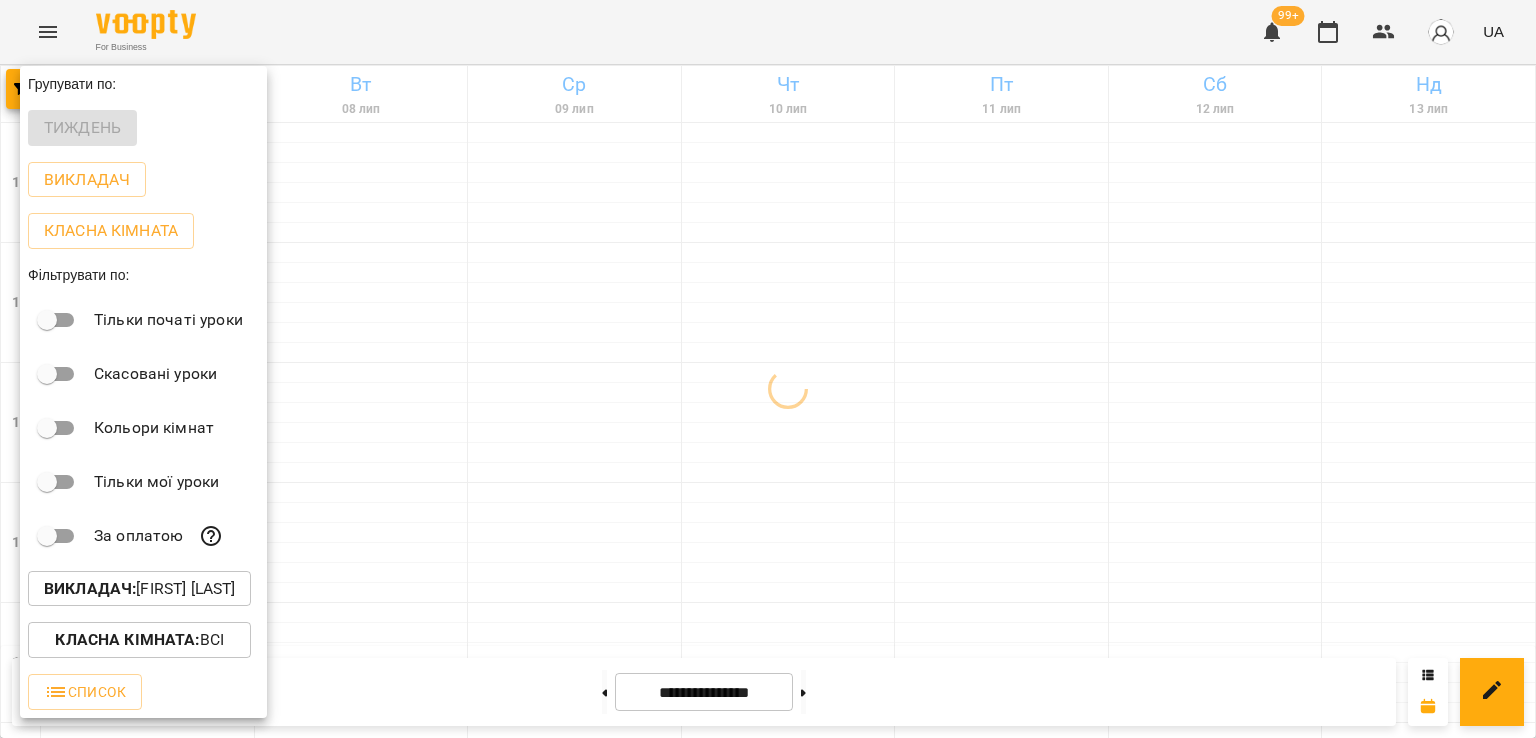 click at bounding box center (768, 369) 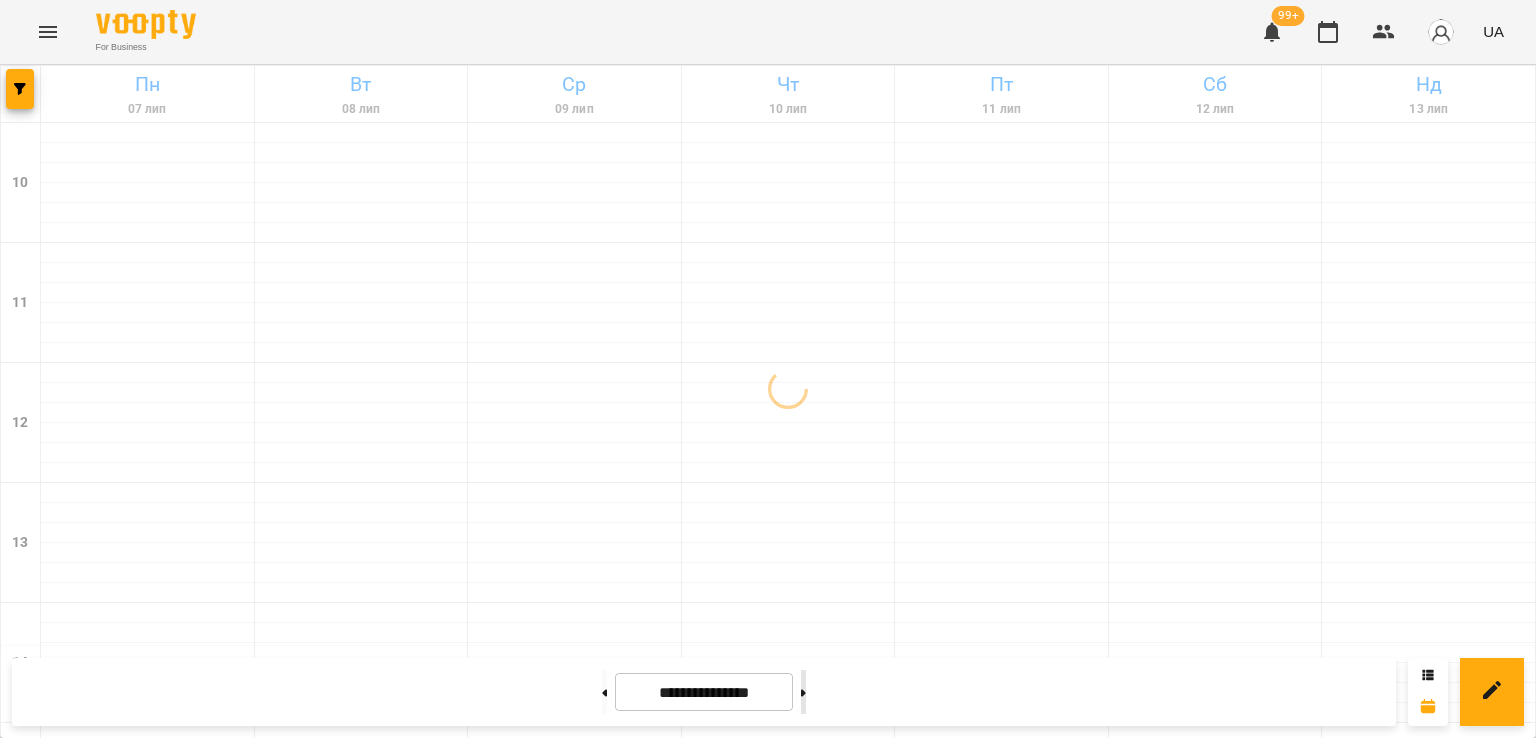 click at bounding box center [803, 692] 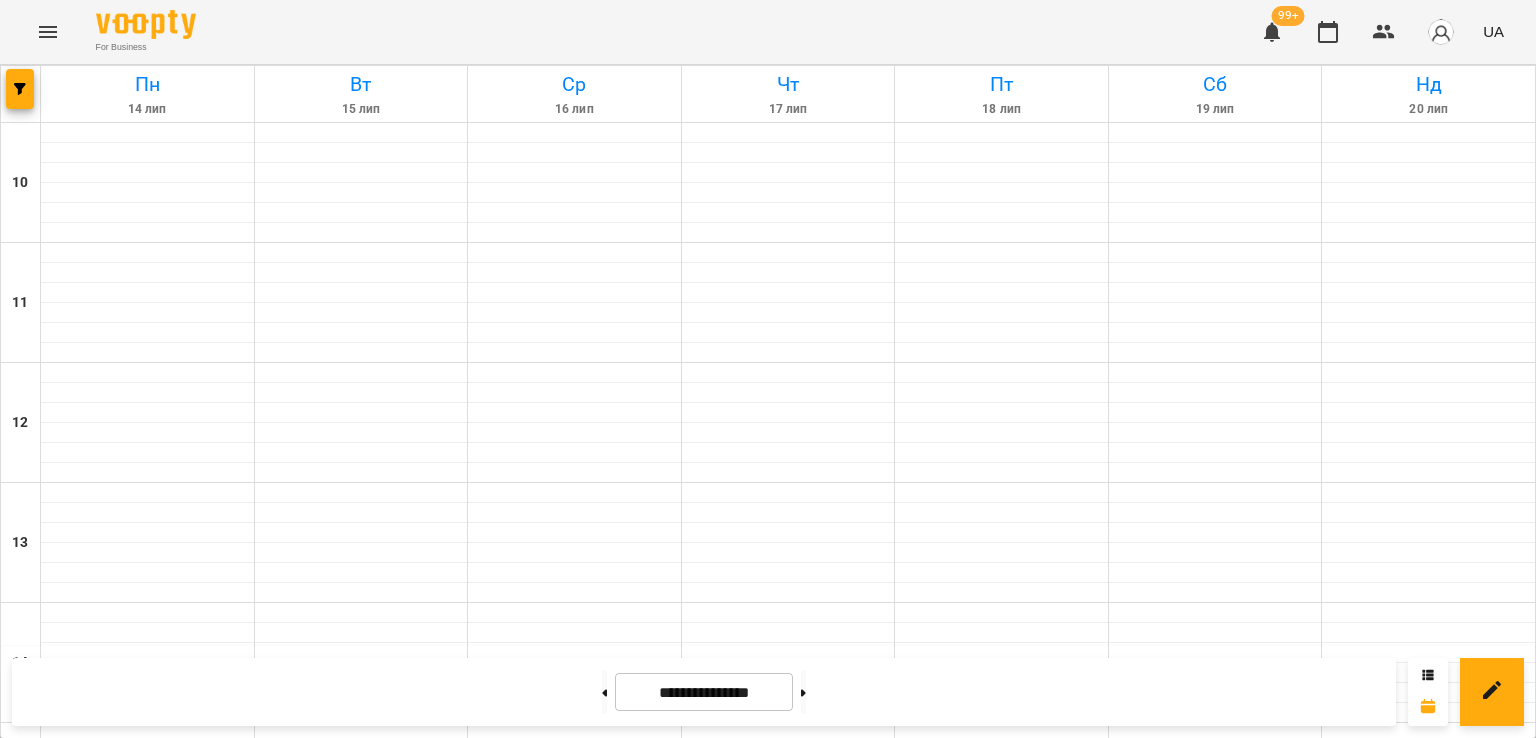 scroll, scrollTop: 735, scrollLeft: 0, axis: vertical 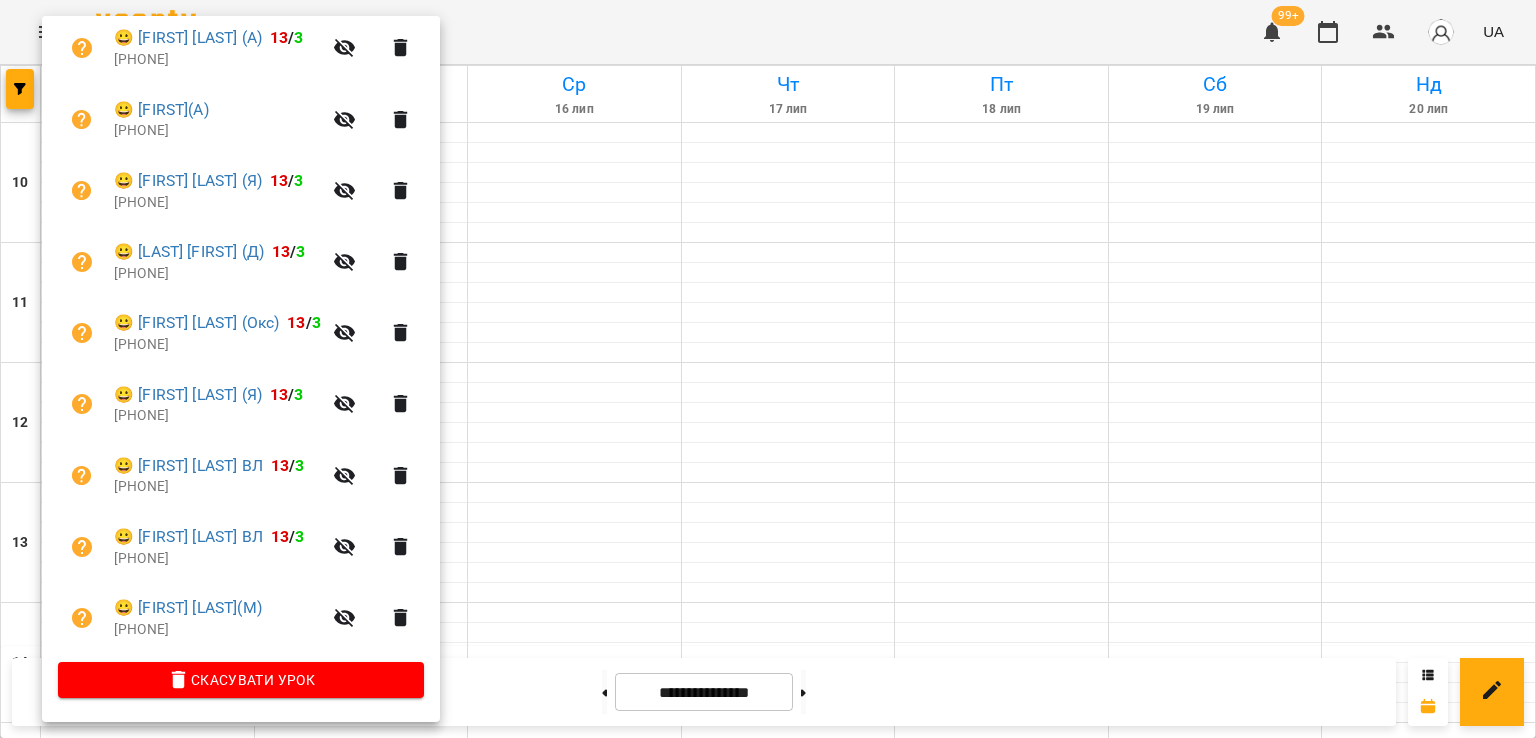 click at bounding box center [768, 369] 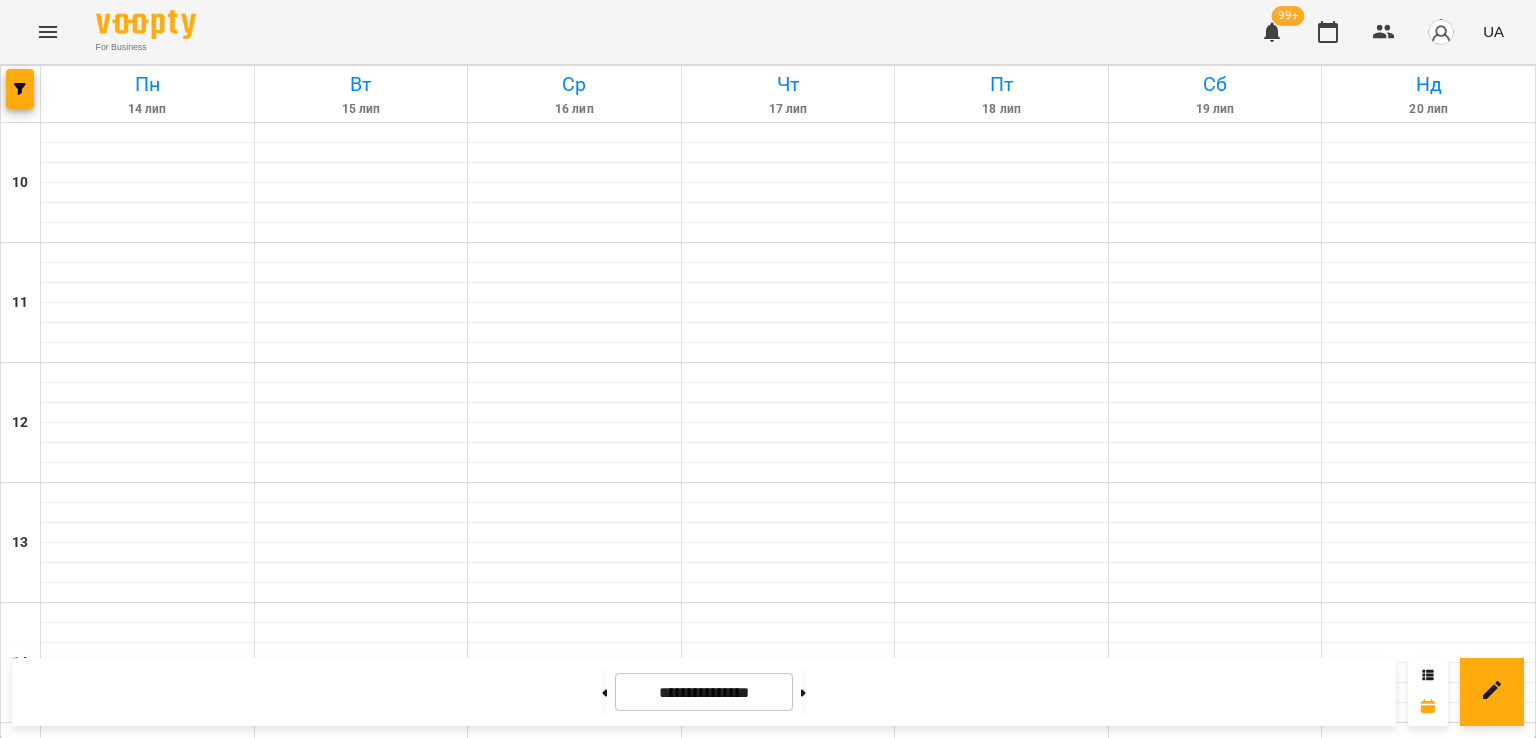 scroll, scrollTop: 1035, scrollLeft: 0, axis: vertical 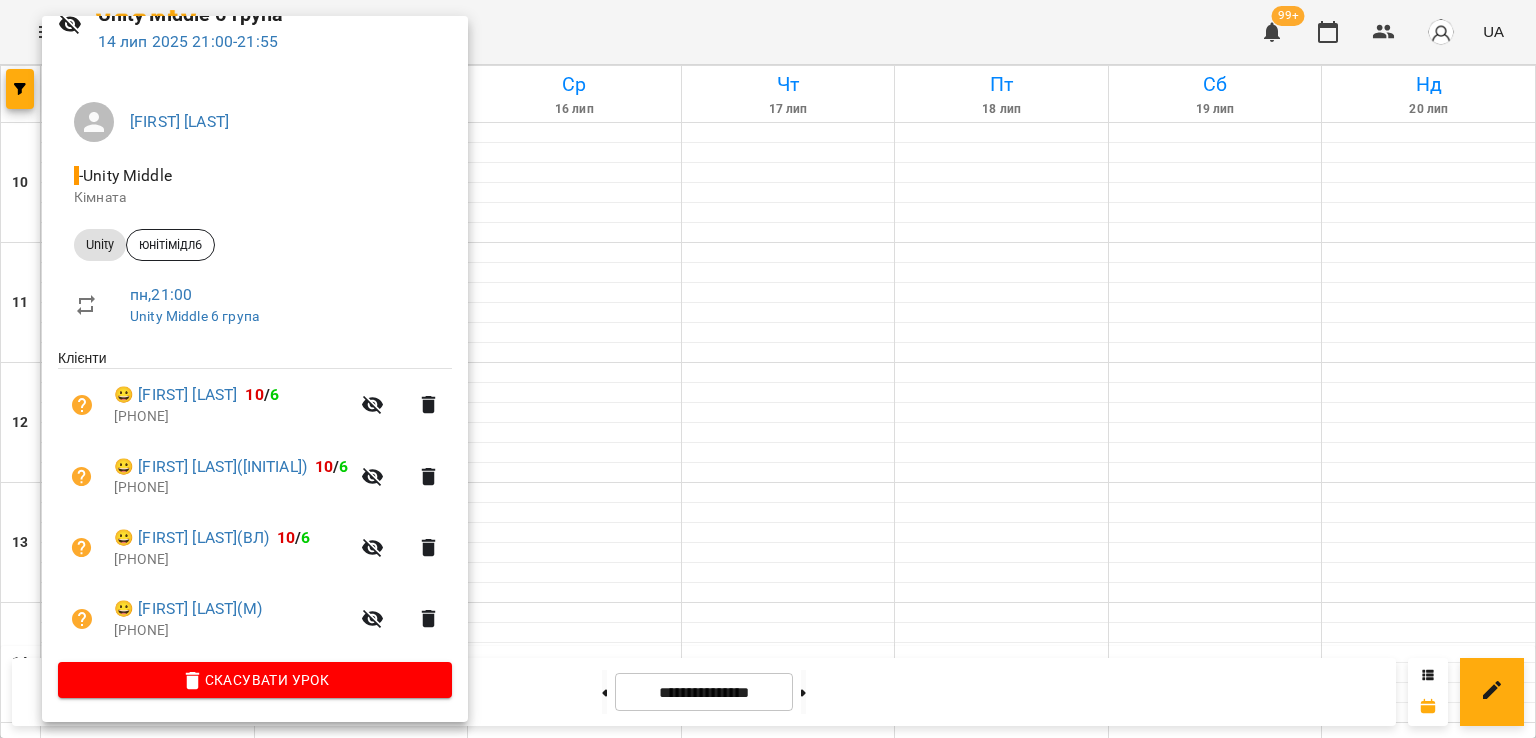 click at bounding box center (768, 369) 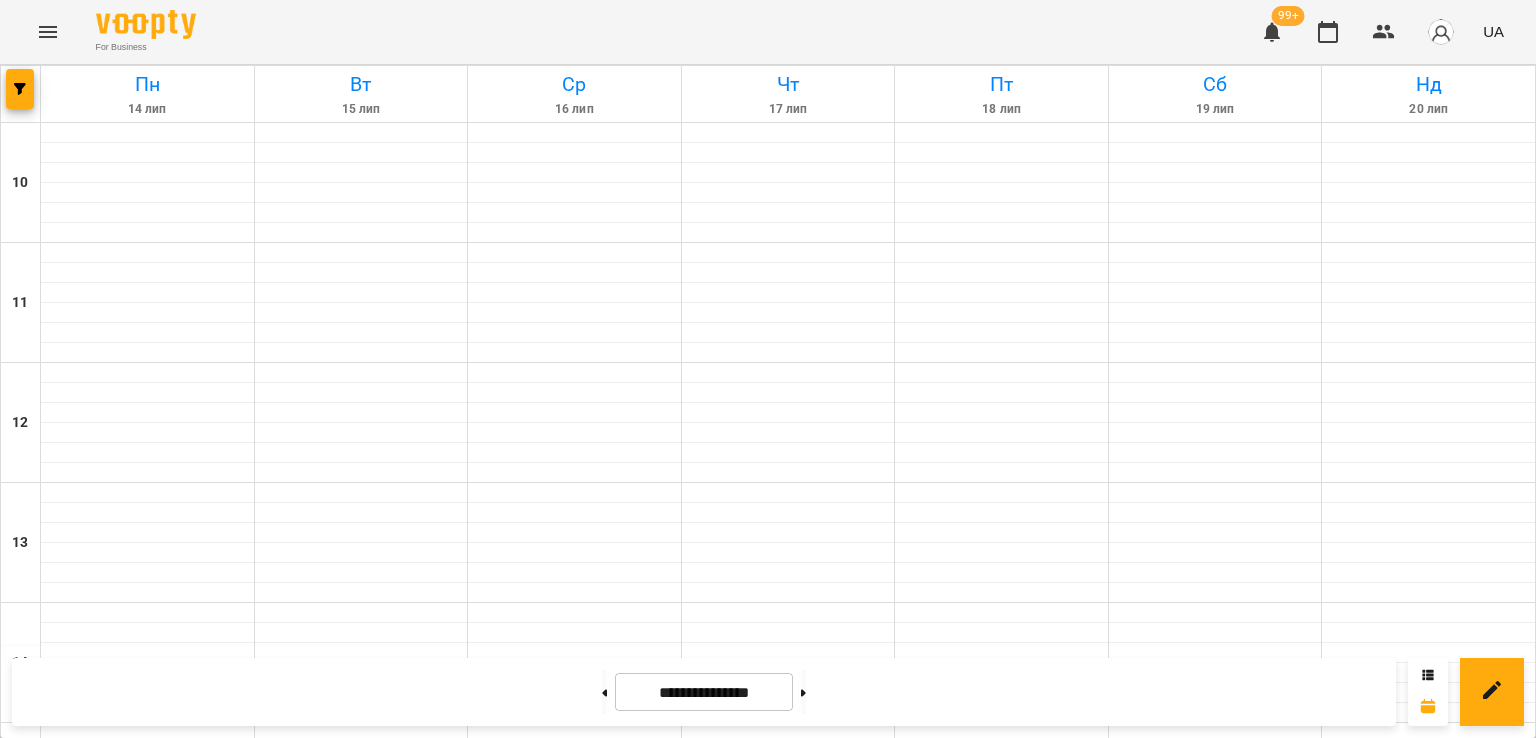 scroll, scrollTop: 635, scrollLeft: 0, axis: vertical 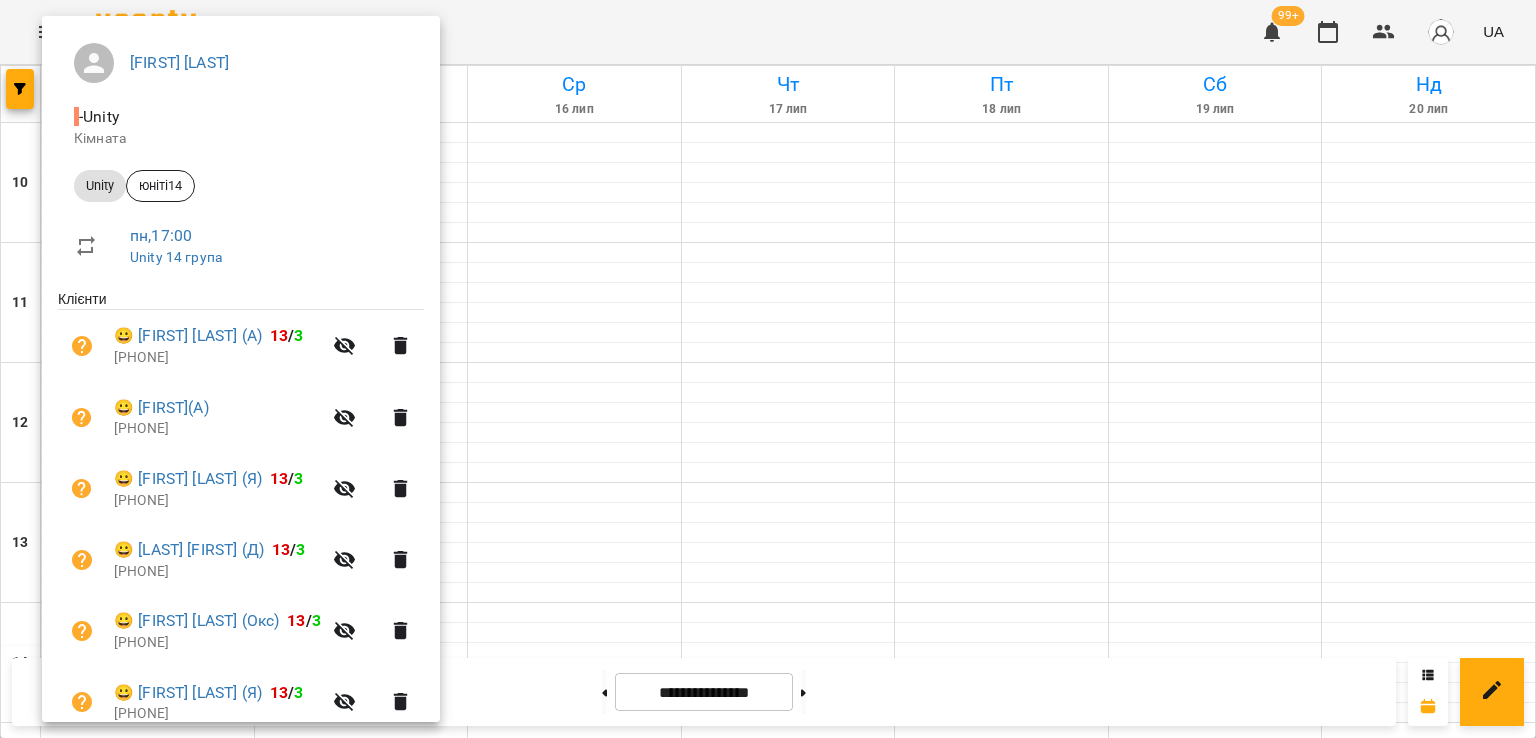 click at bounding box center (768, 369) 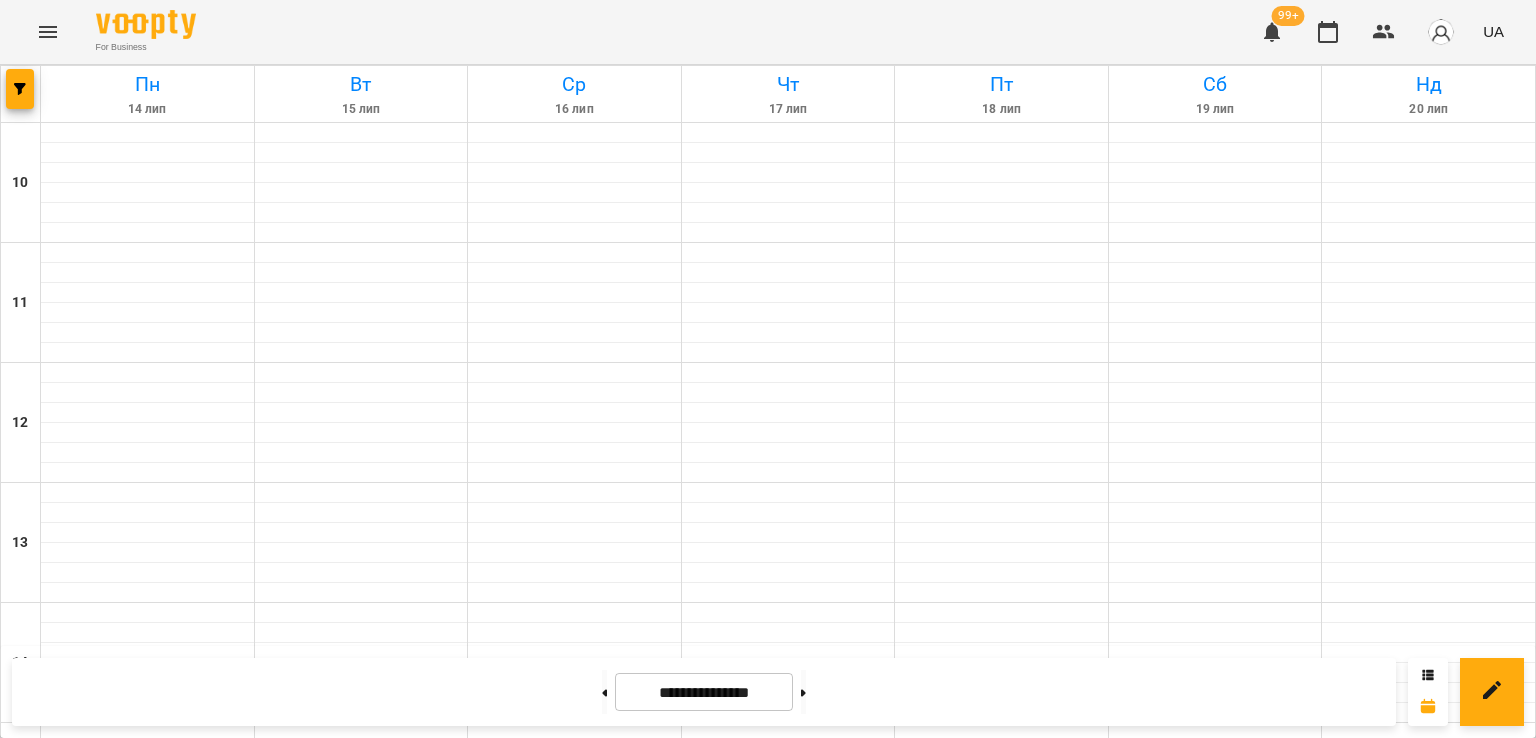 click on "9" at bounding box center (148, 1026) 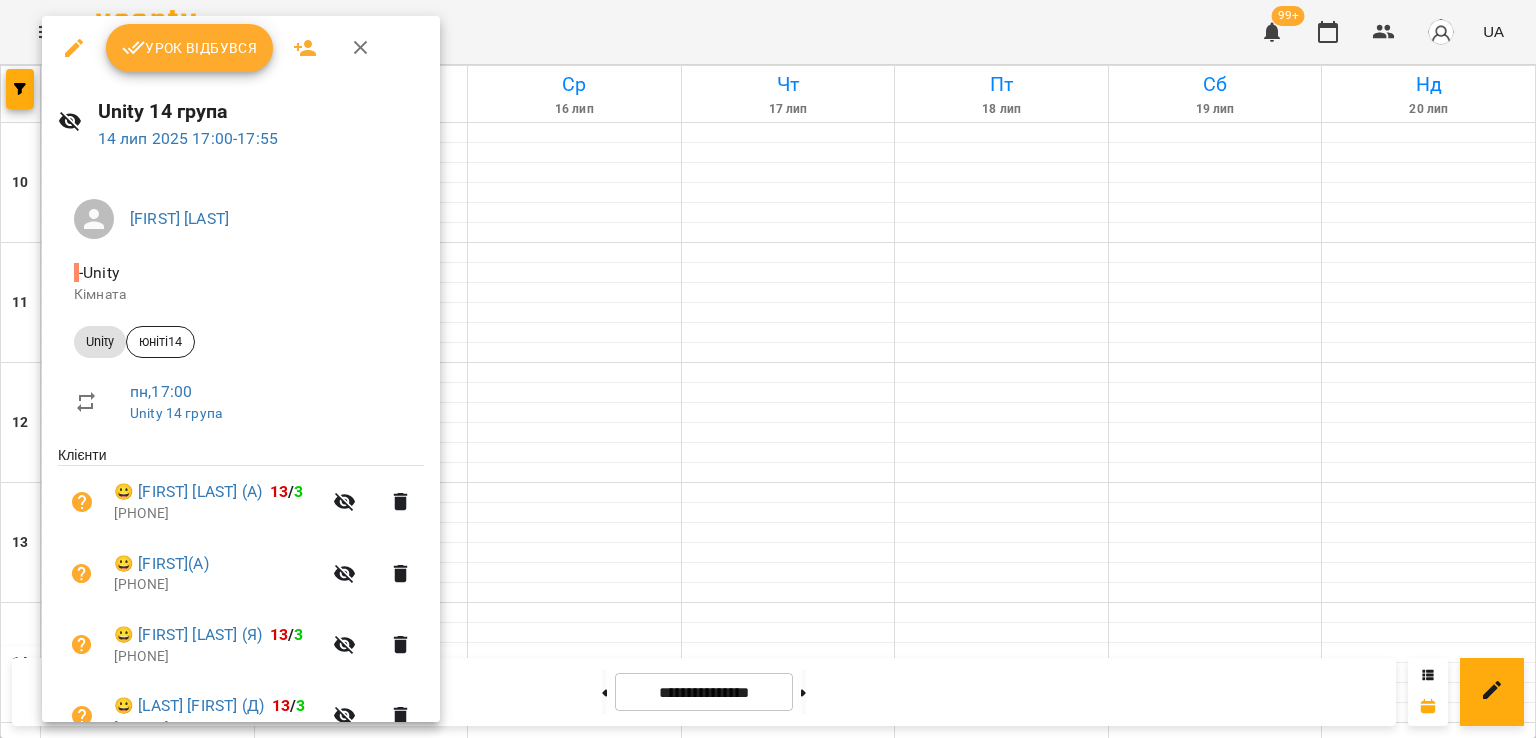 click on "[PHONE]" at bounding box center [217, 585] 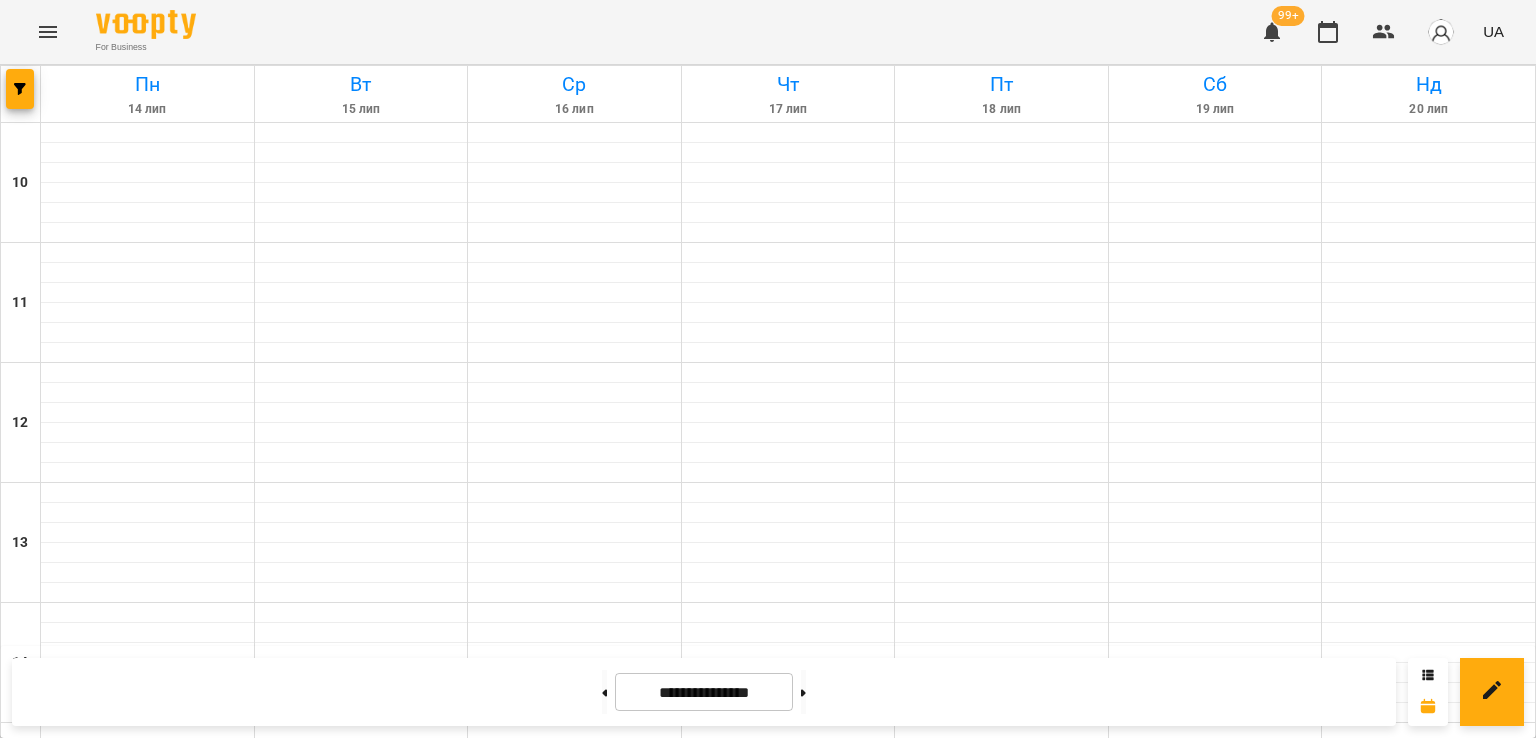 click 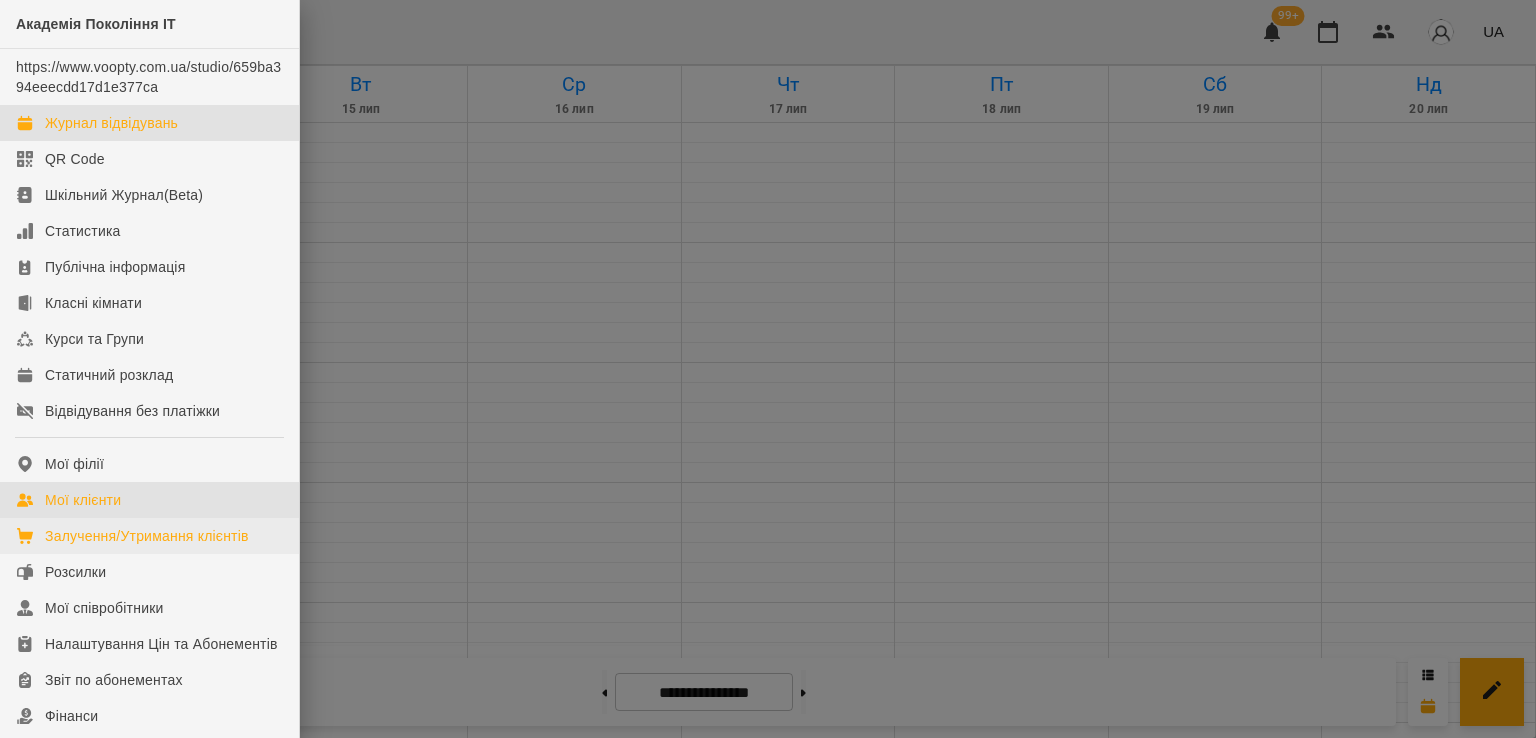 drag, startPoint x: 116, startPoint y: 490, endPoint x: 208, endPoint y: 520, distance: 96.76776 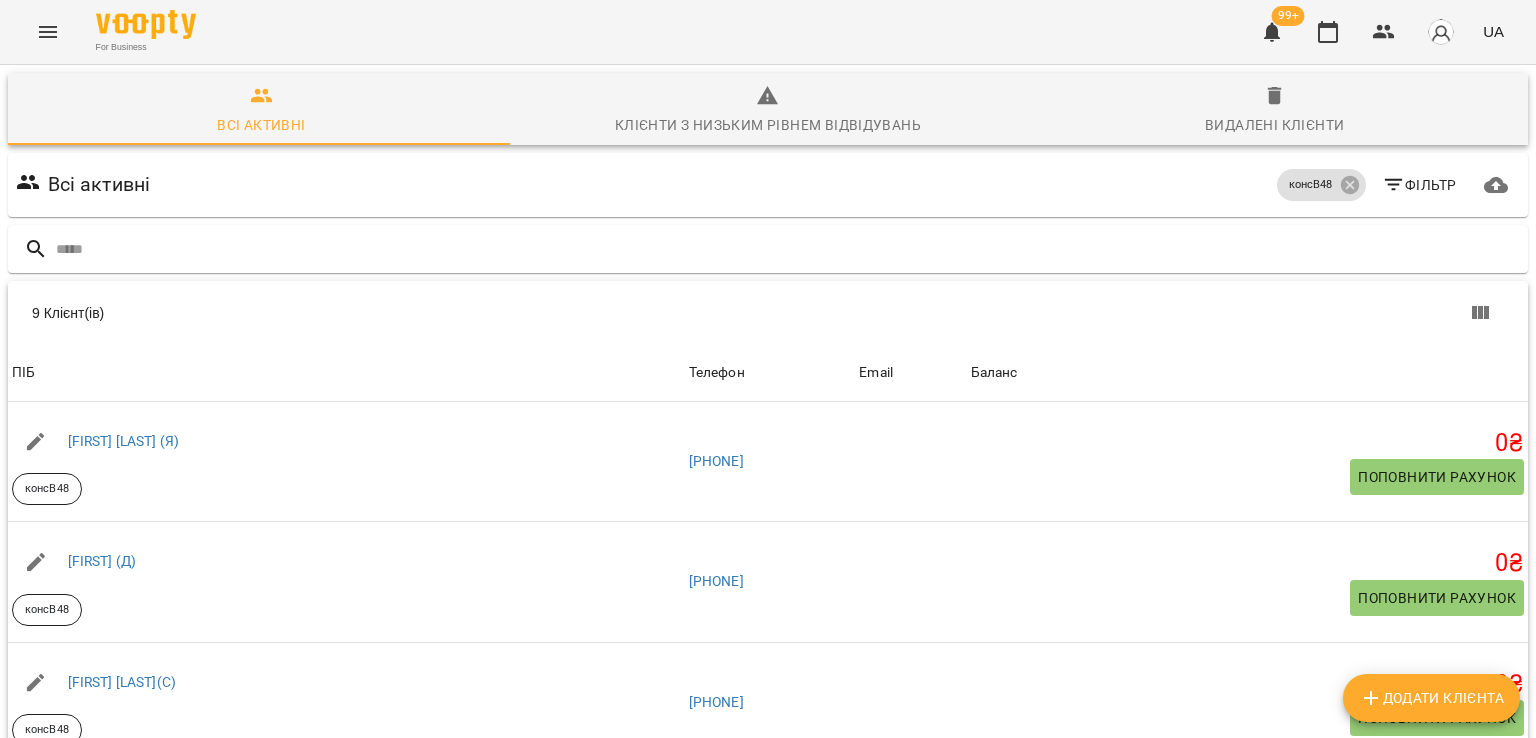 click on "Додати клієнта" at bounding box center (1431, 698) 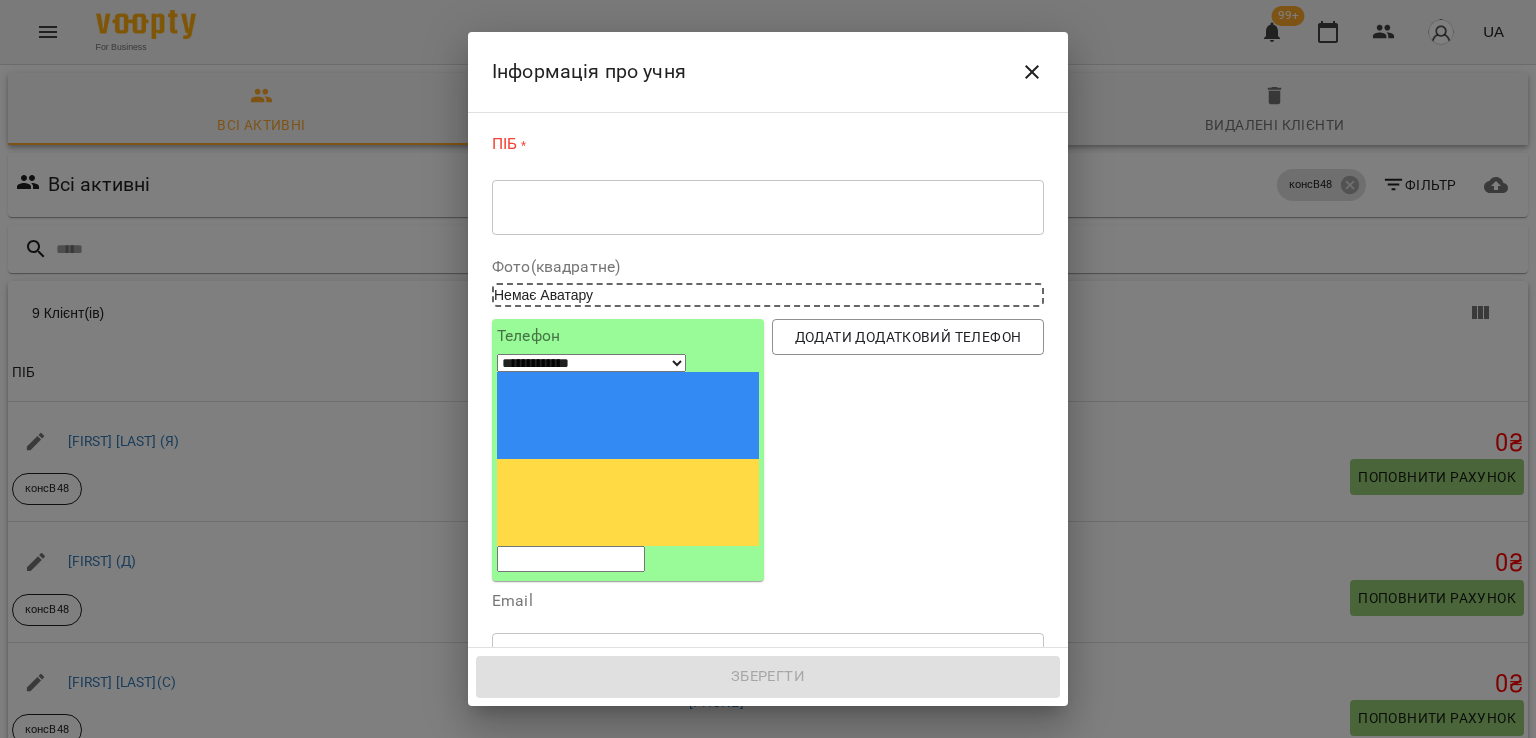 click at bounding box center (571, 559) 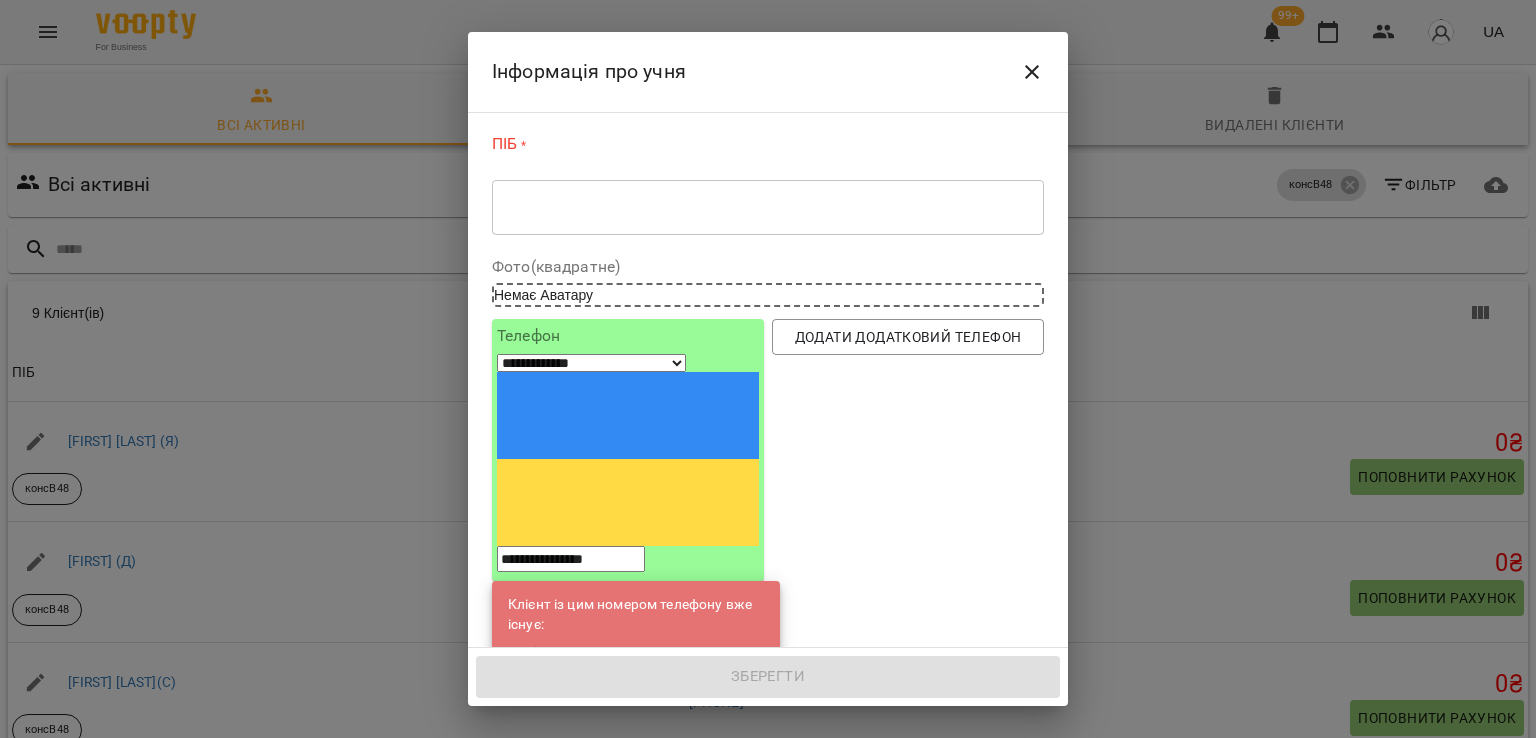 type on "**********" 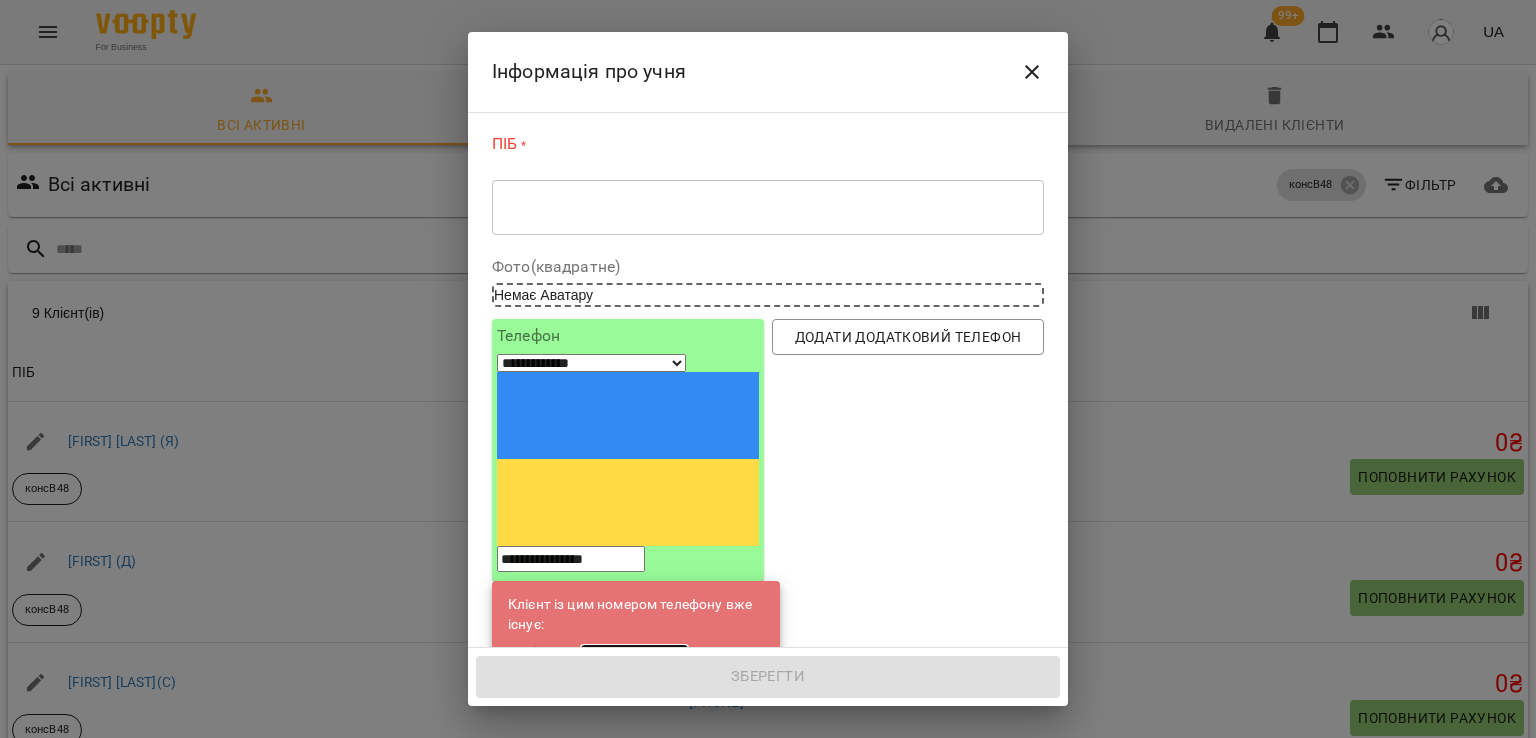 click on "[FIRST] [LAST](С)" at bounding box center (634, 654) 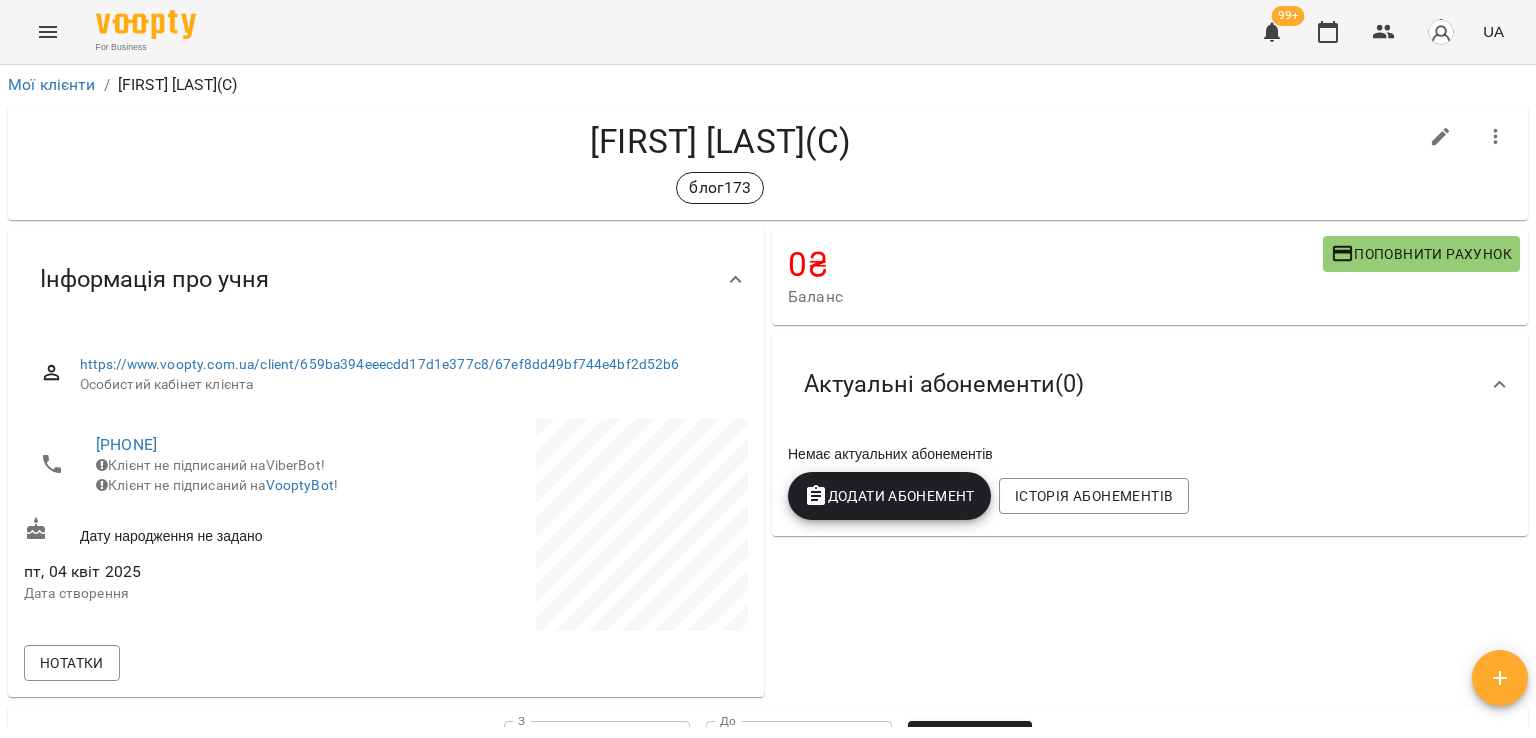 click at bounding box center (1441, 137) 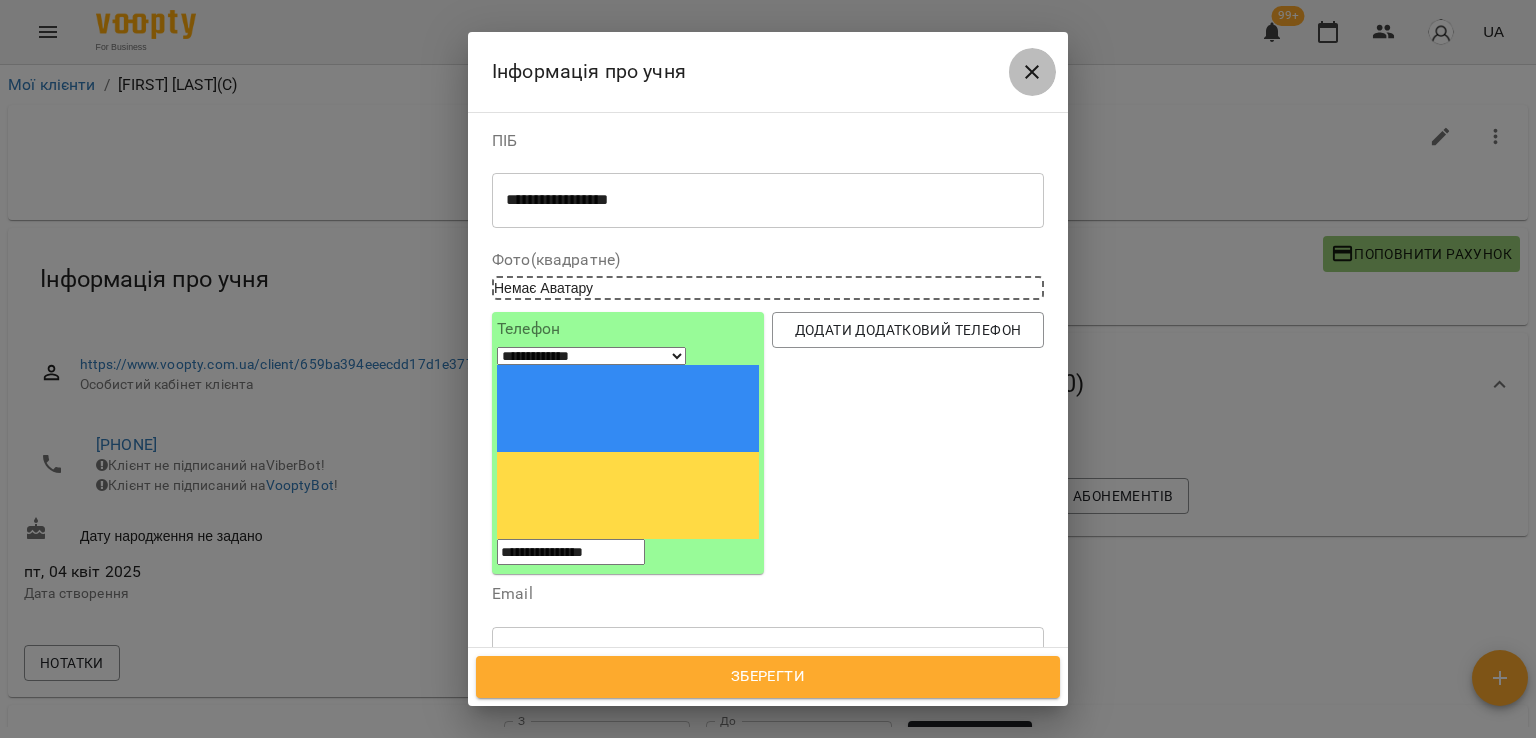 click at bounding box center (1032, 72) 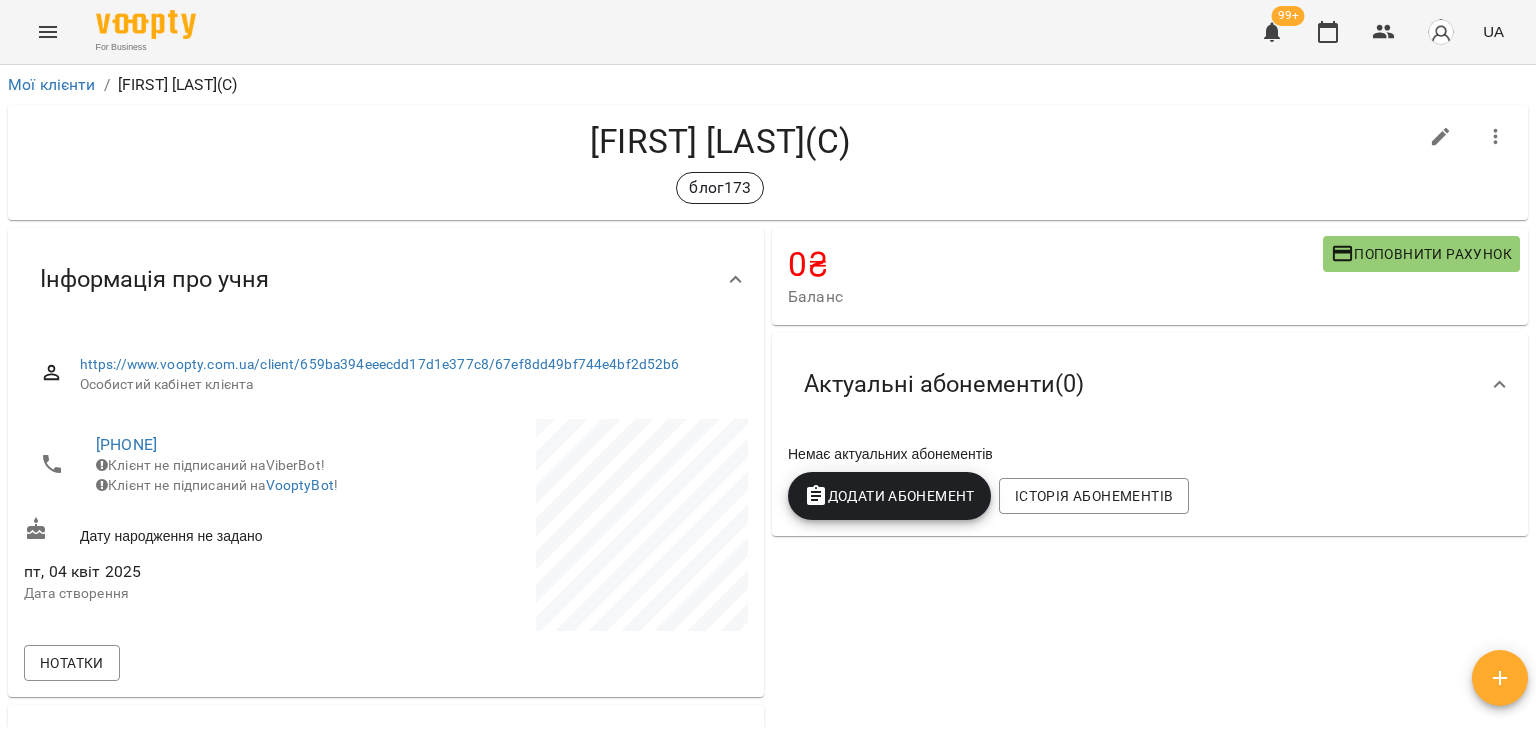 click 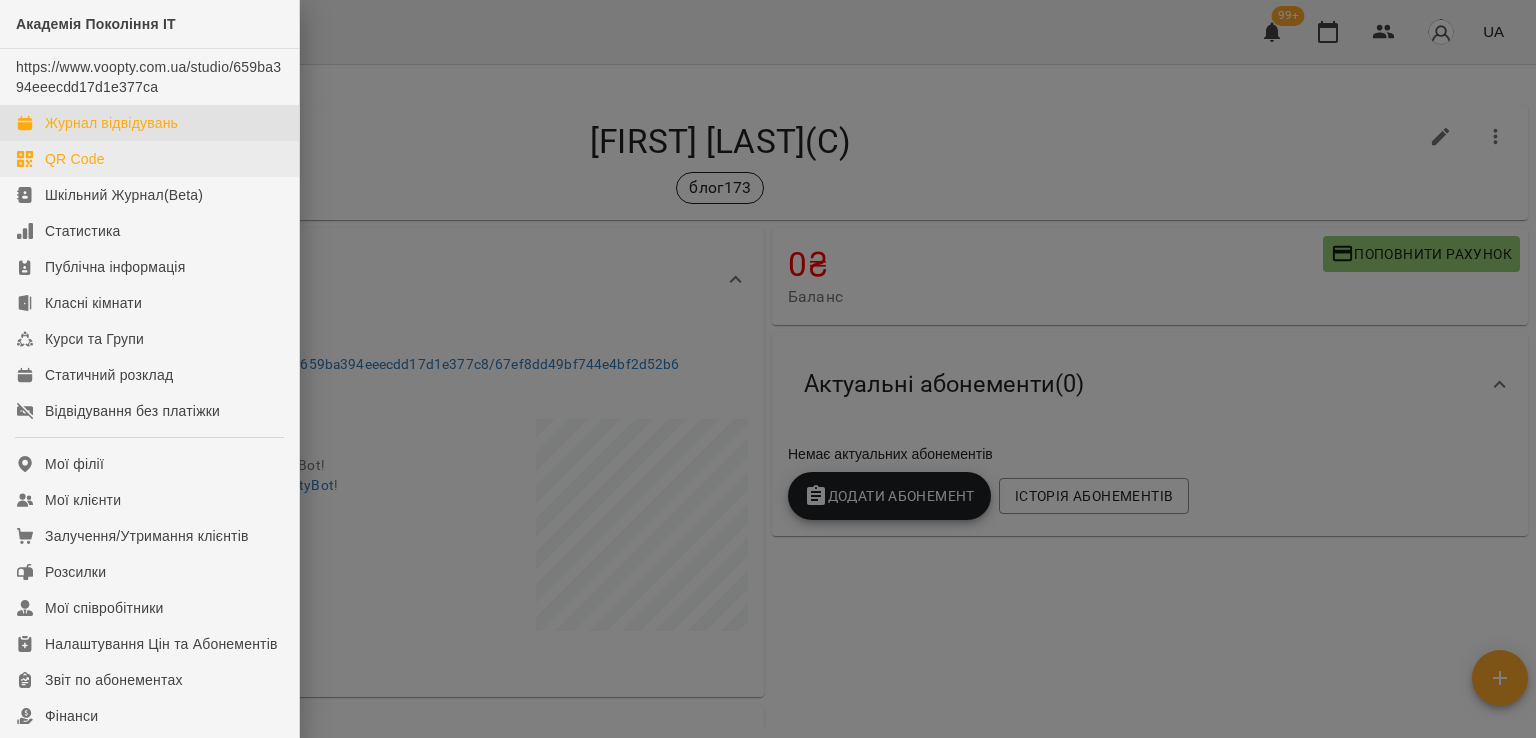 click on "Журнал відвідувань" at bounding box center (111, 123) 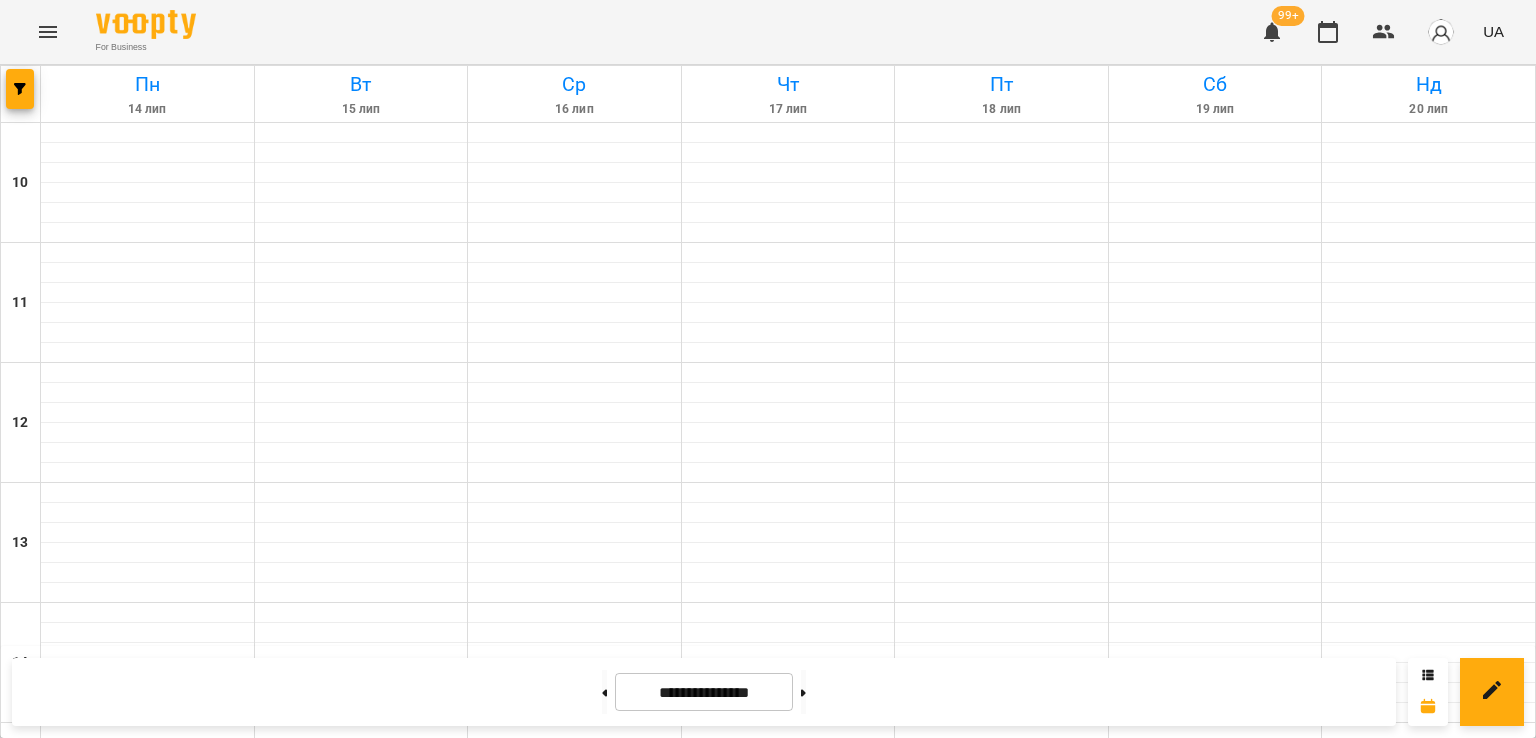 scroll, scrollTop: 600, scrollLeft: 0, axis: vertical 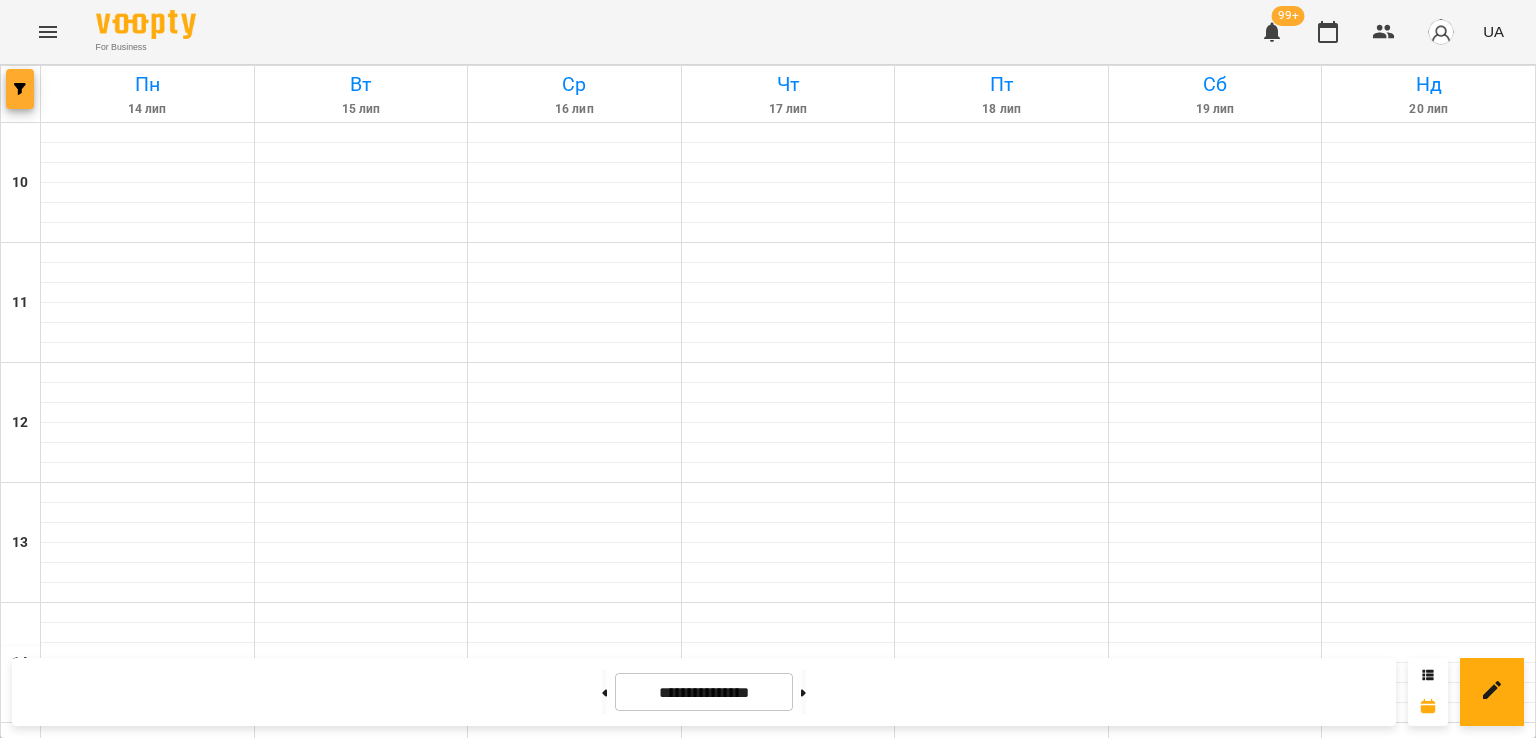 click at bounding box center (20, 89) 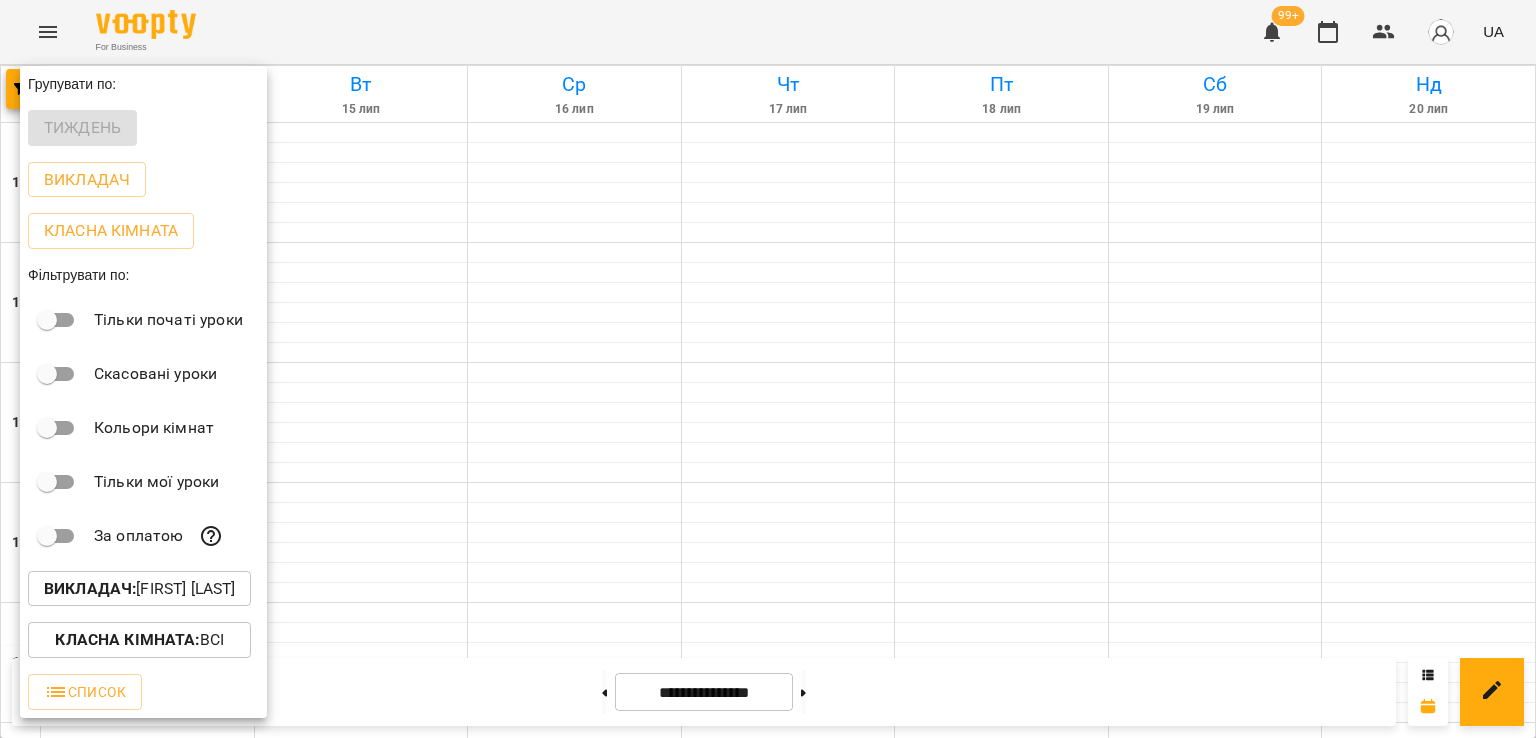 click on "Викладач :  [FIRST] [LAST]" at bounding box center [139, 589] 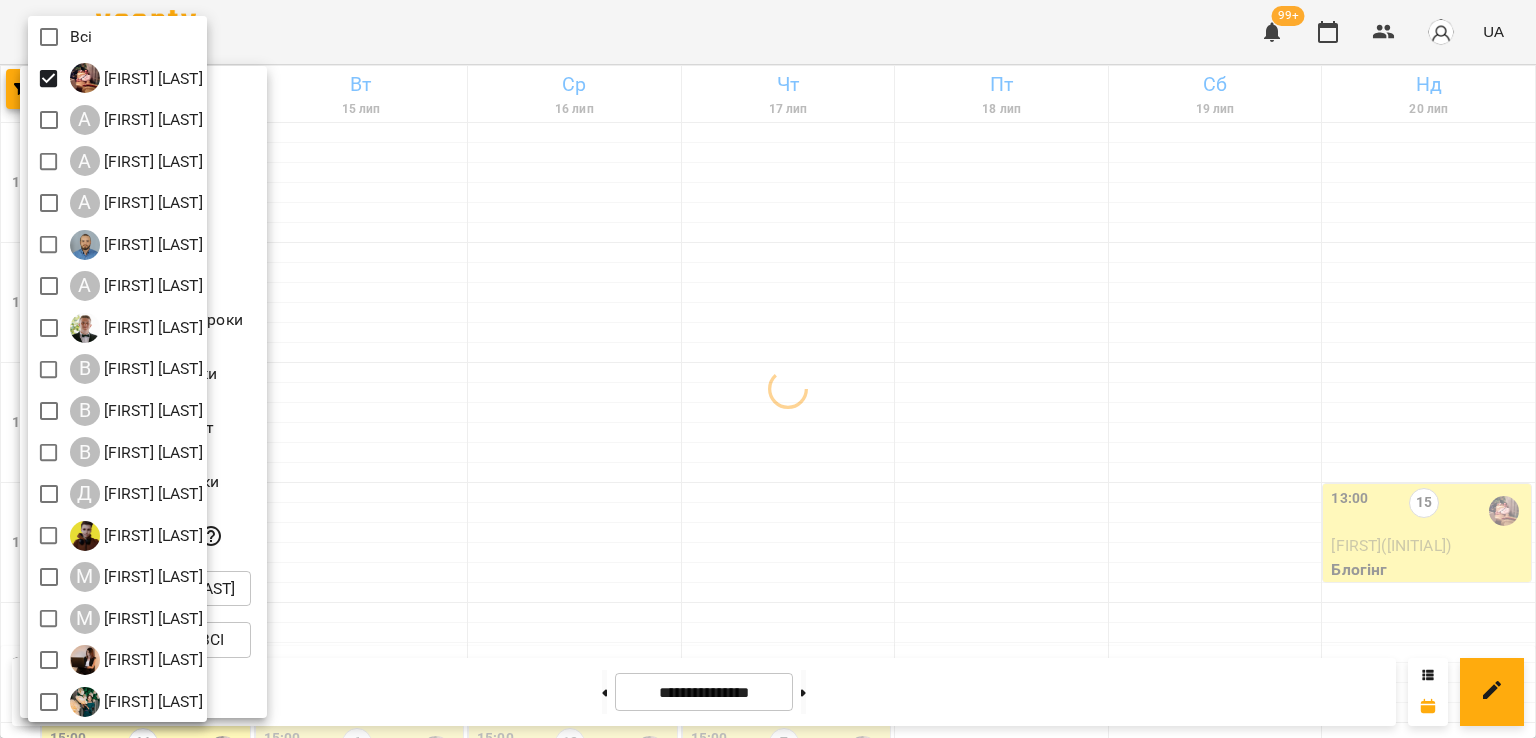 click at bounding box center [768, 369] 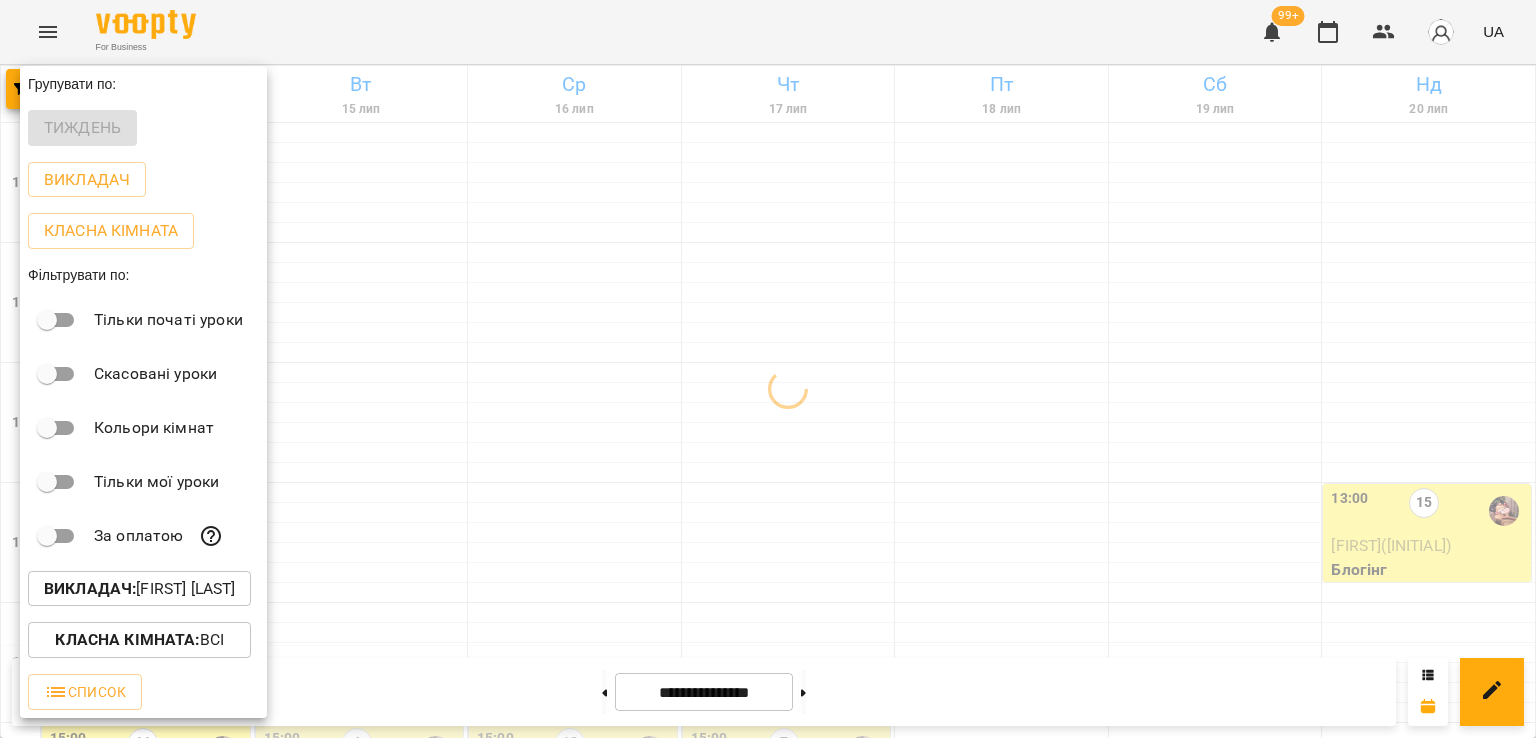 click at bounding box center (768, 369) 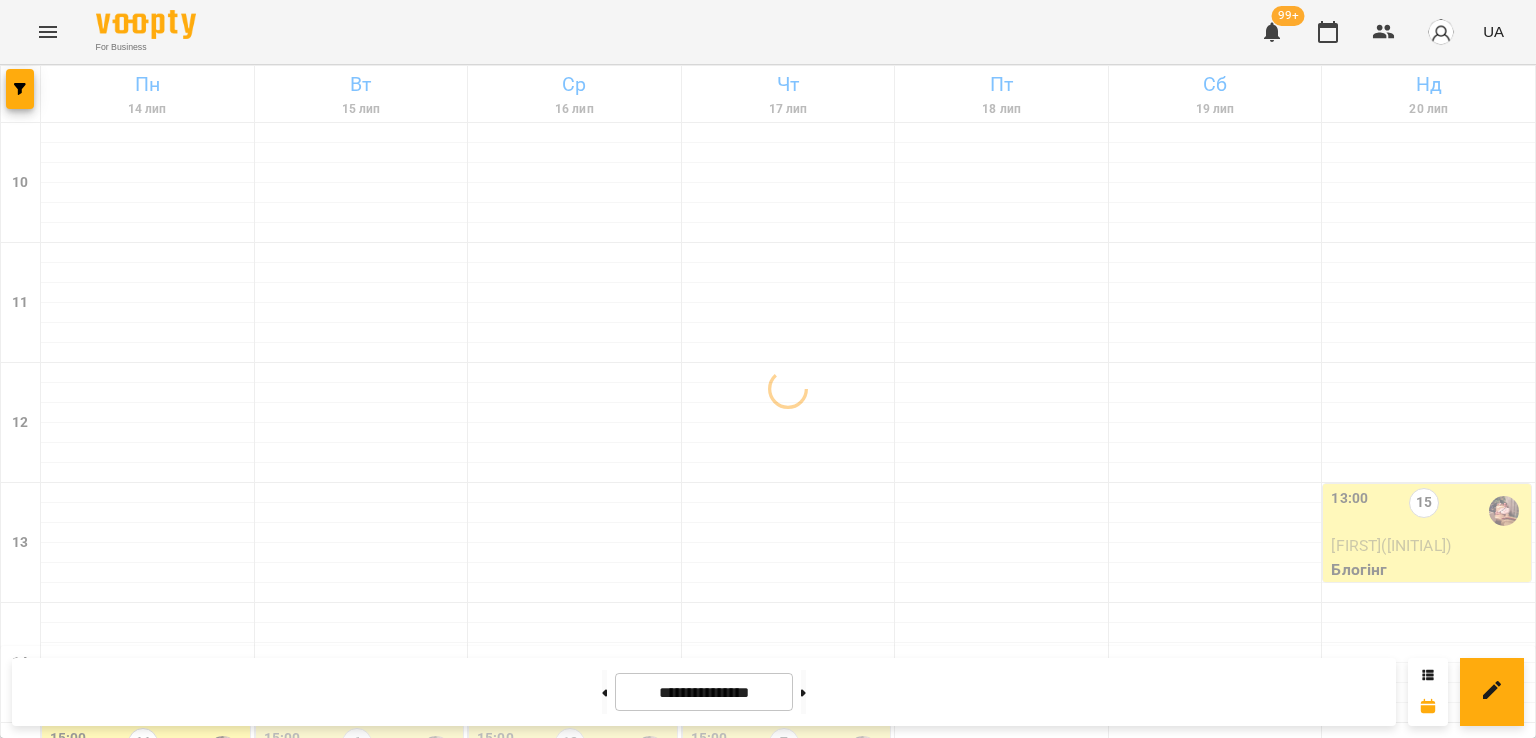 scroll, scrollTop: 600, scrollLeft: 0, axis: vertical 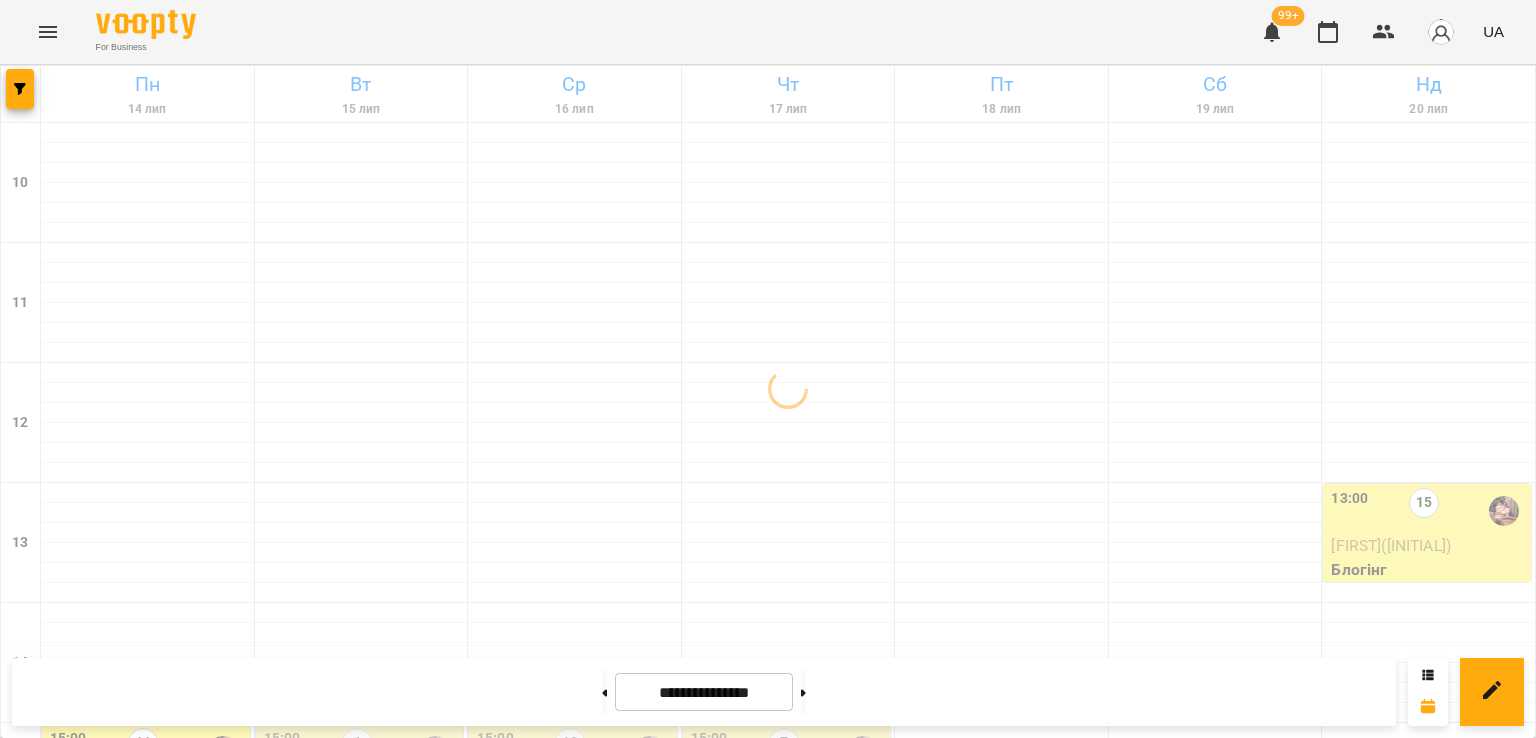 click on "5" at bounding box center (143, 991) 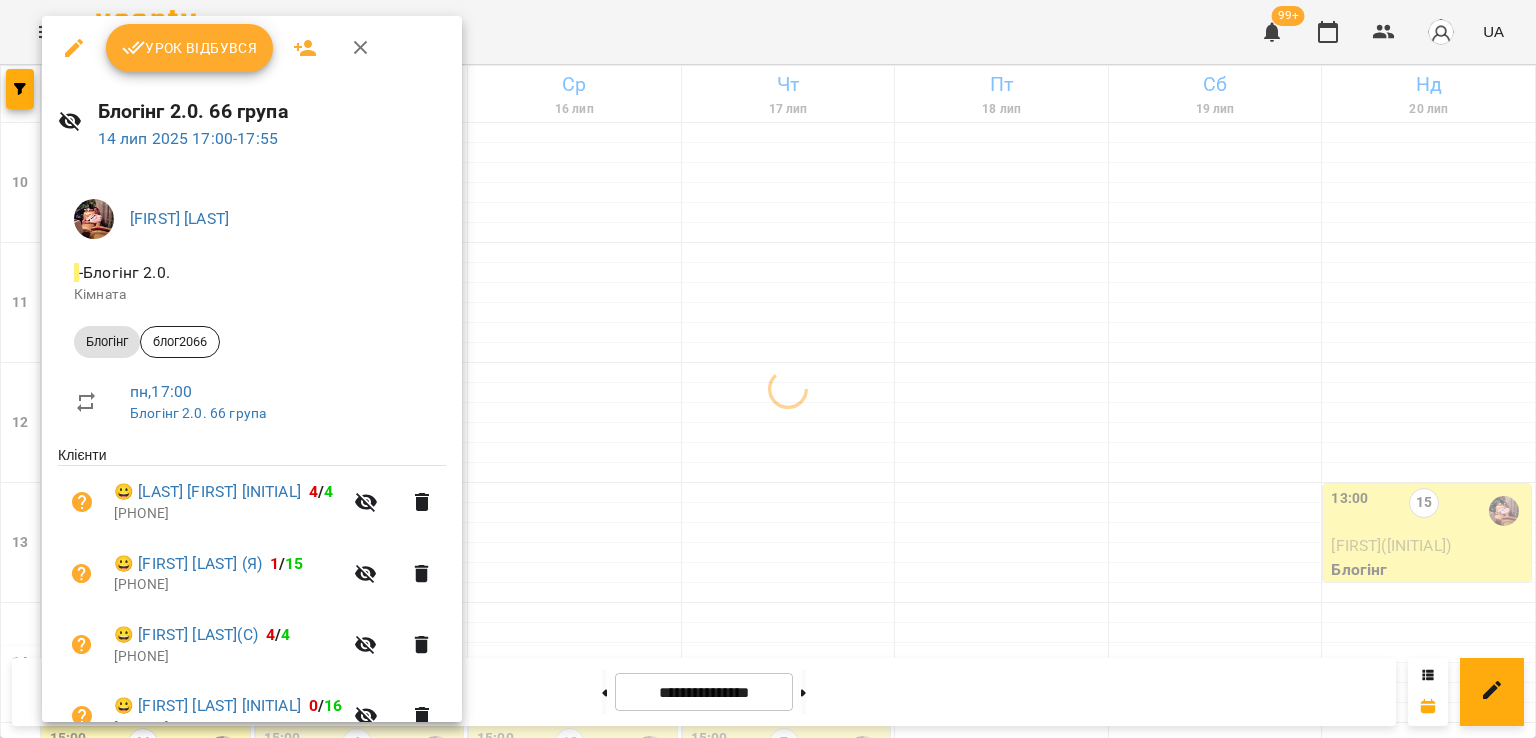 click at bounding box center [768, 369] 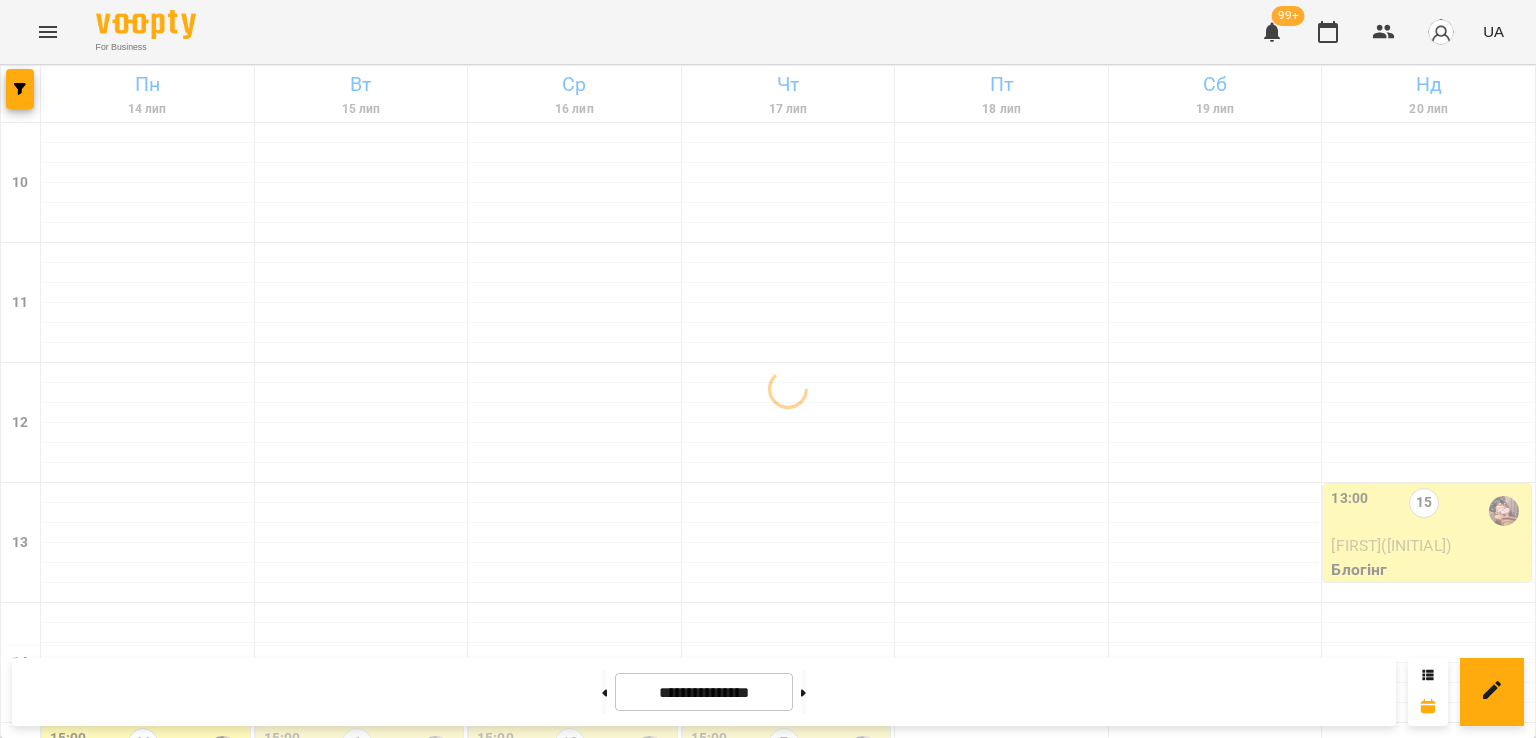 scroll, scrollTop: 800, scrollLeft: 0, axis: vertical 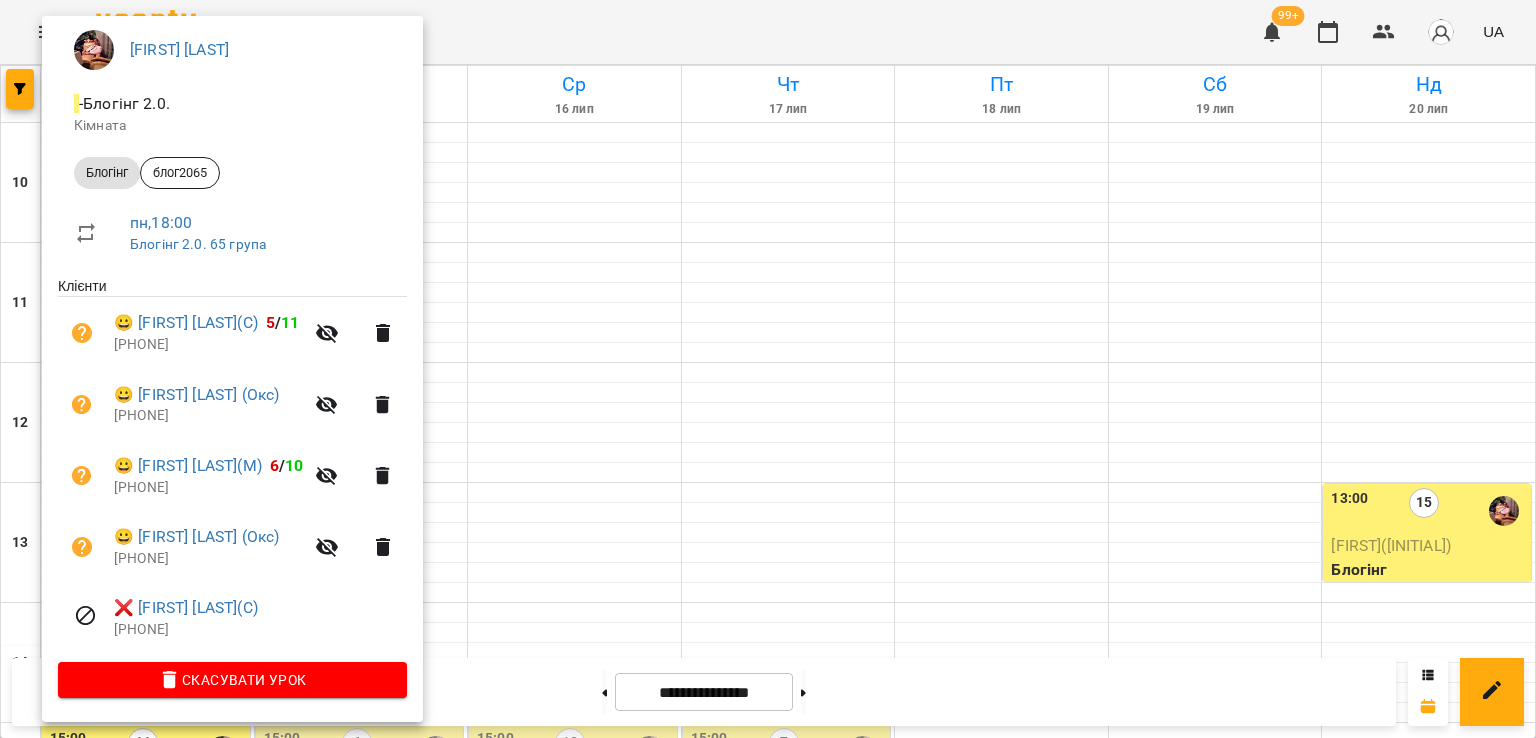click on "[PHONE]" at bounding box center (208, 345) 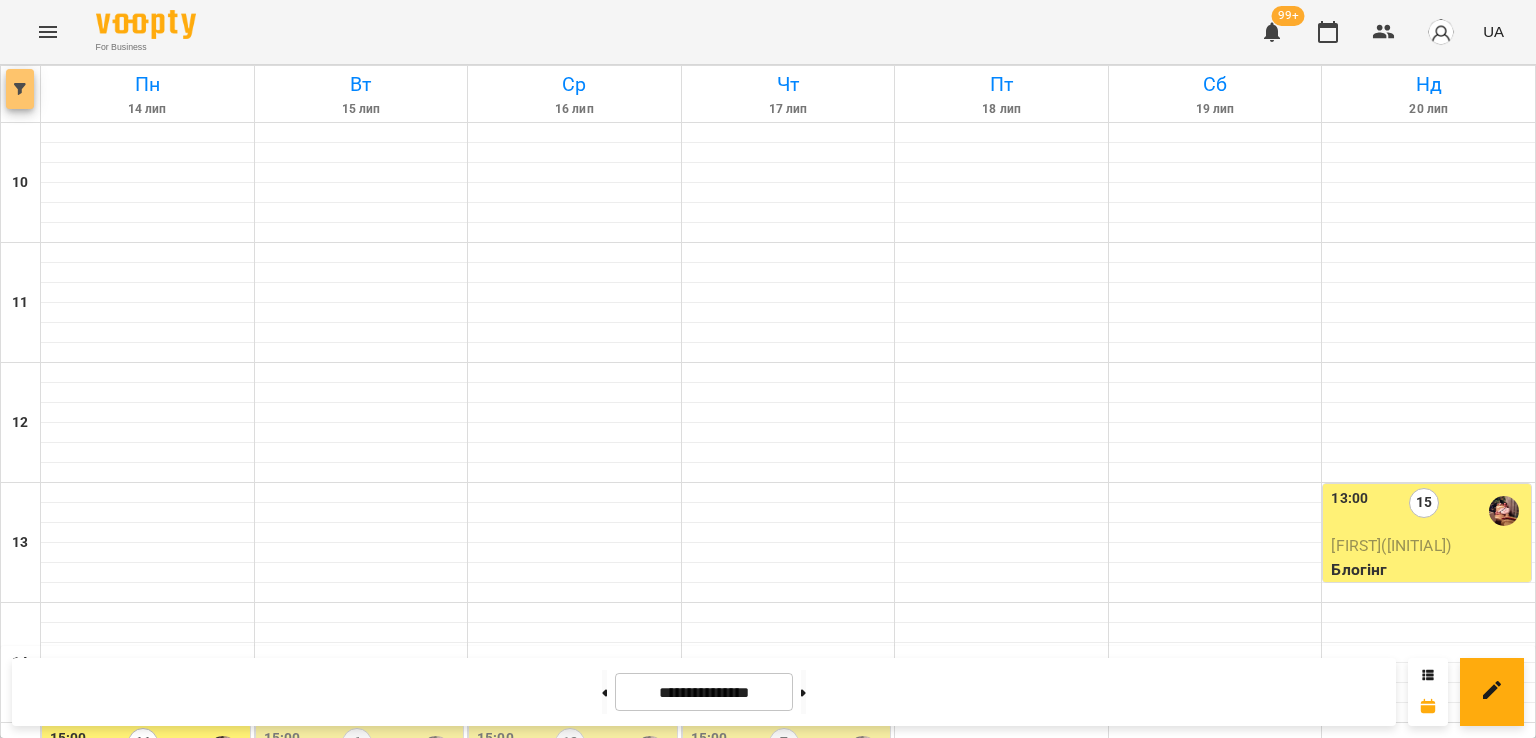 click 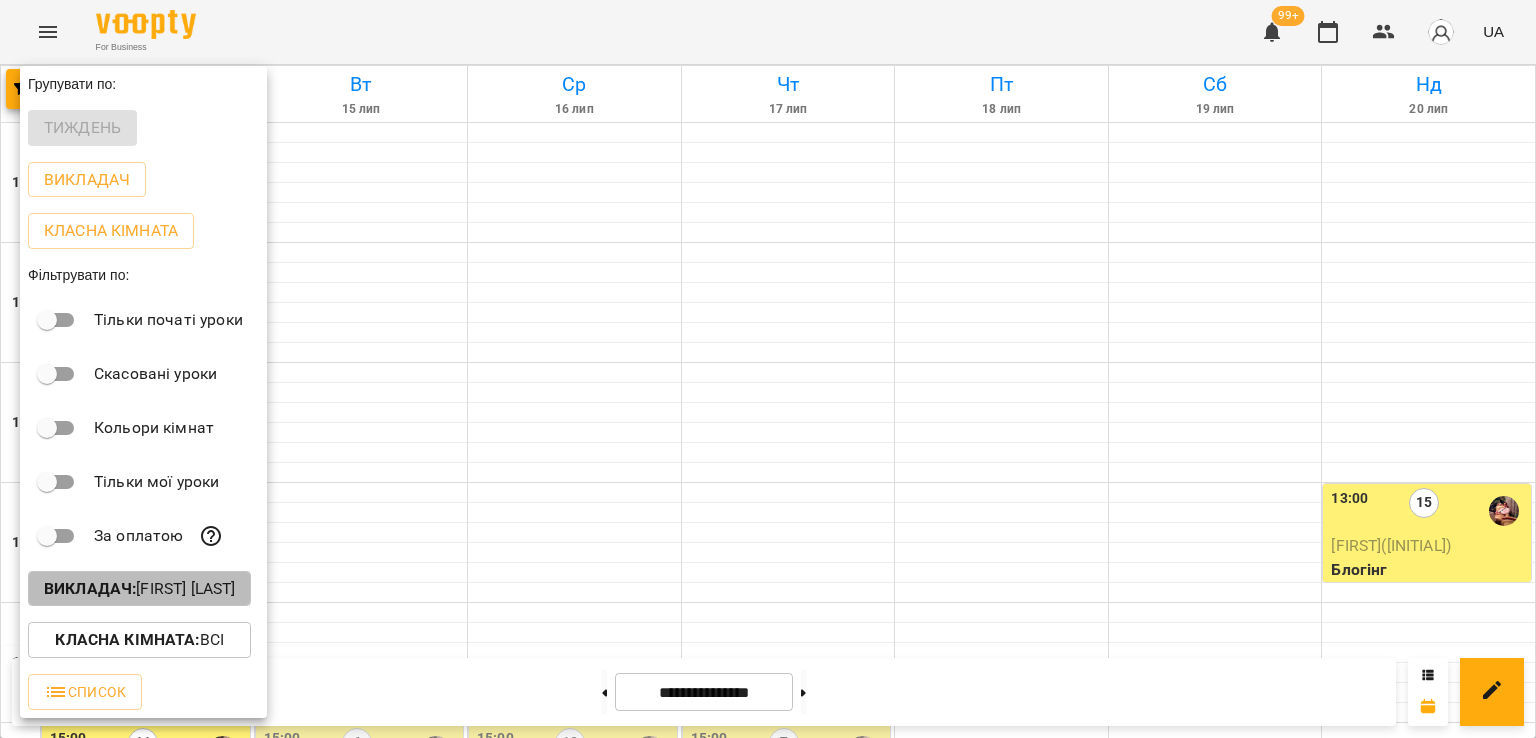 click on "Викладач :  [FIRST] [LAST]" at bounding box center (139, 589) 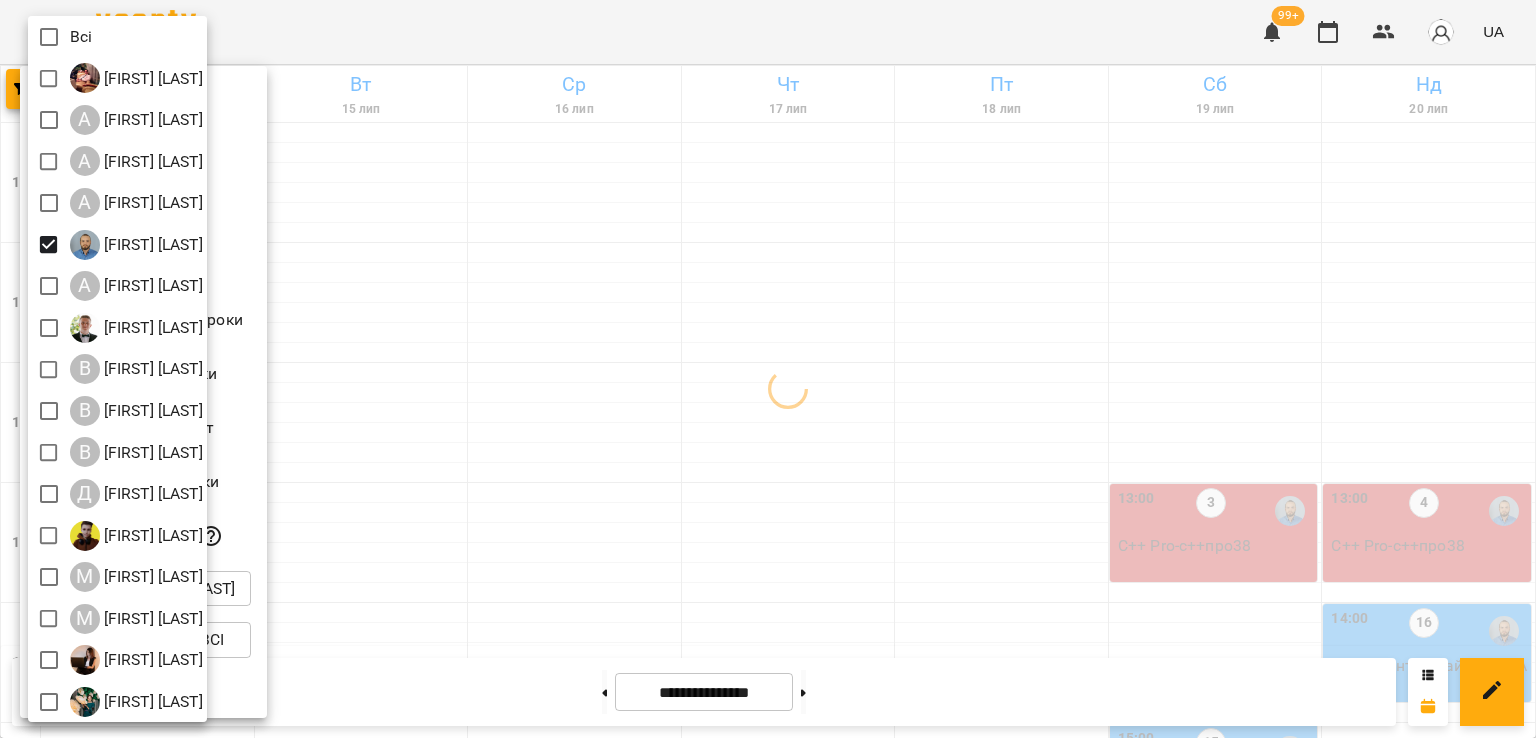 click at bounding box center [768, 369] 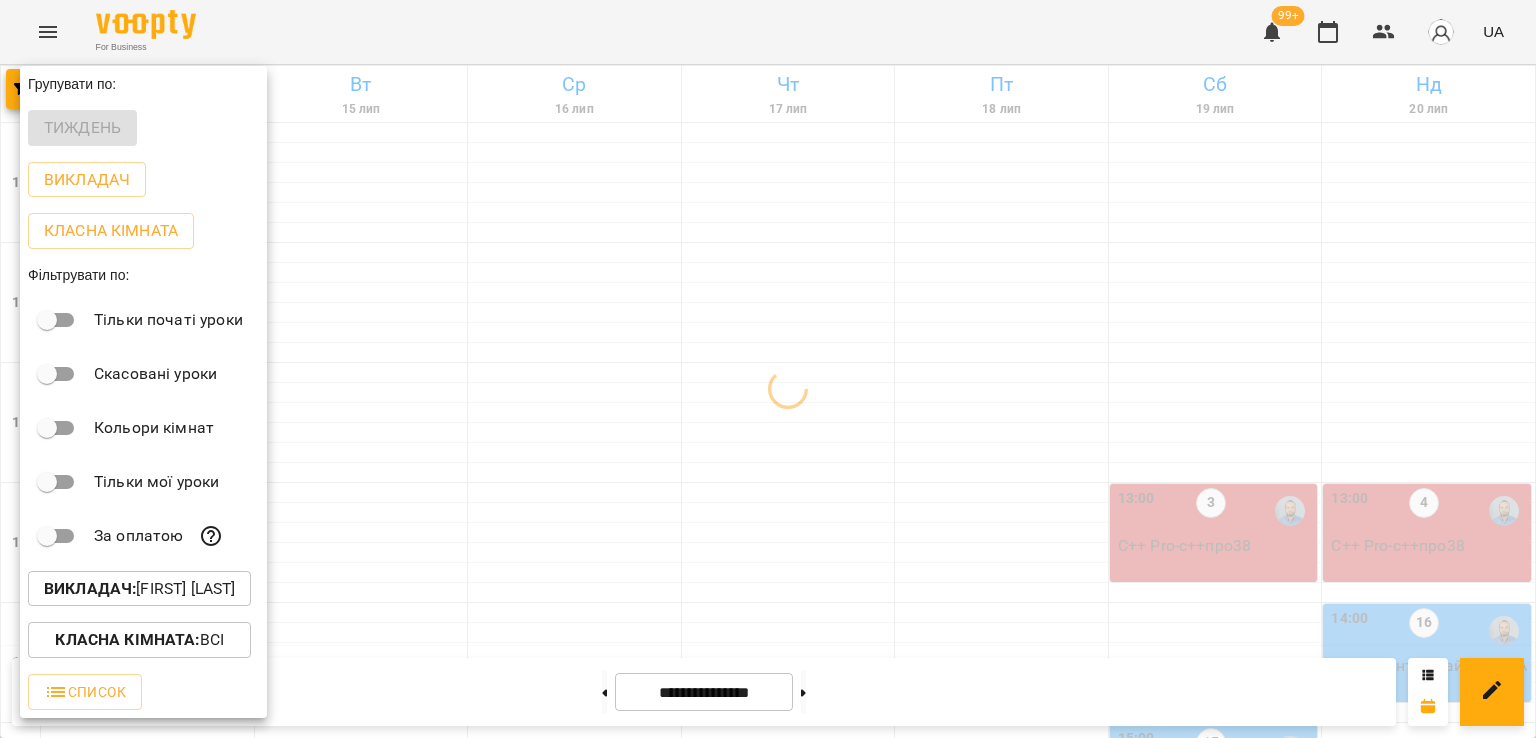 click at bounding box center [768, 369] 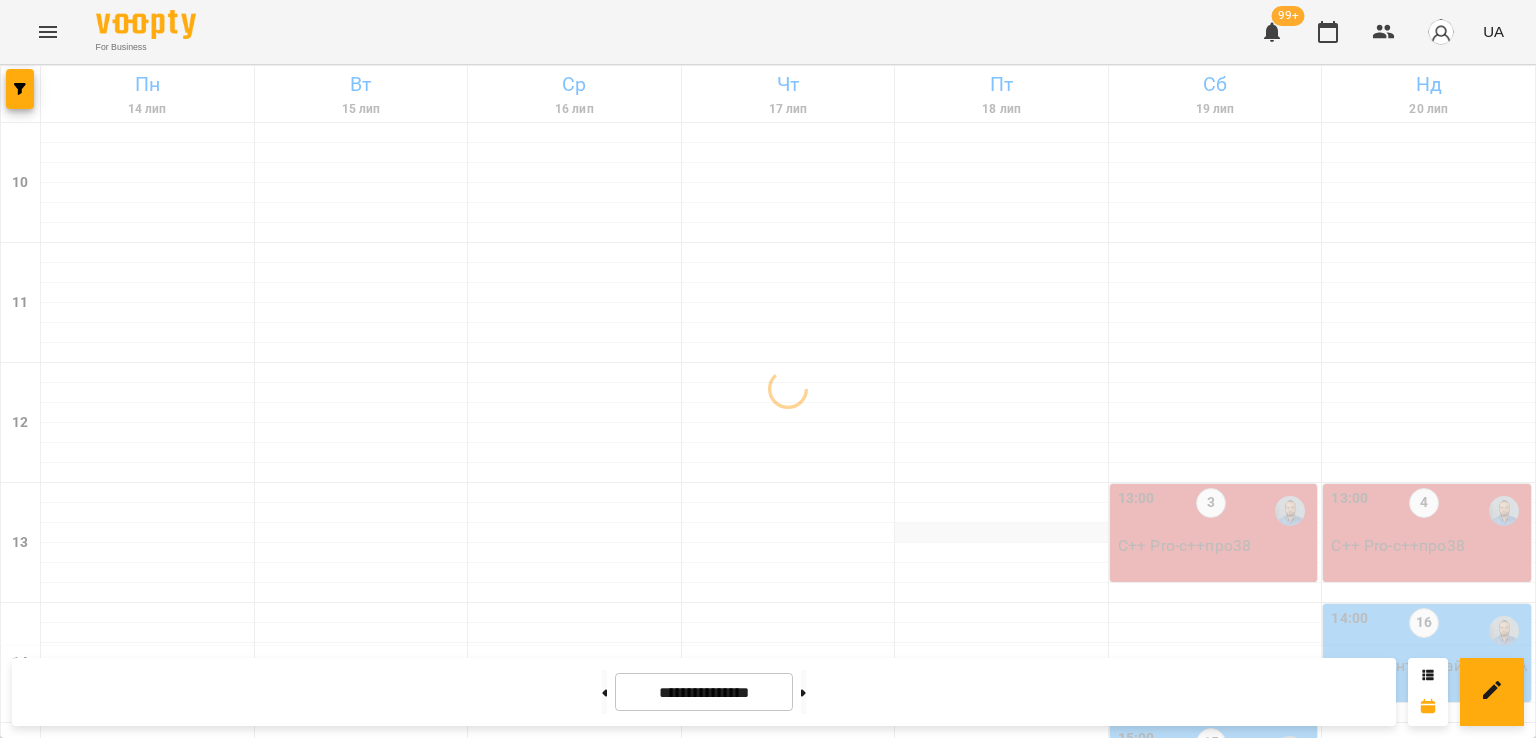 scroll, scrollTop: 200, scrollLeft: 0, axis: vertical 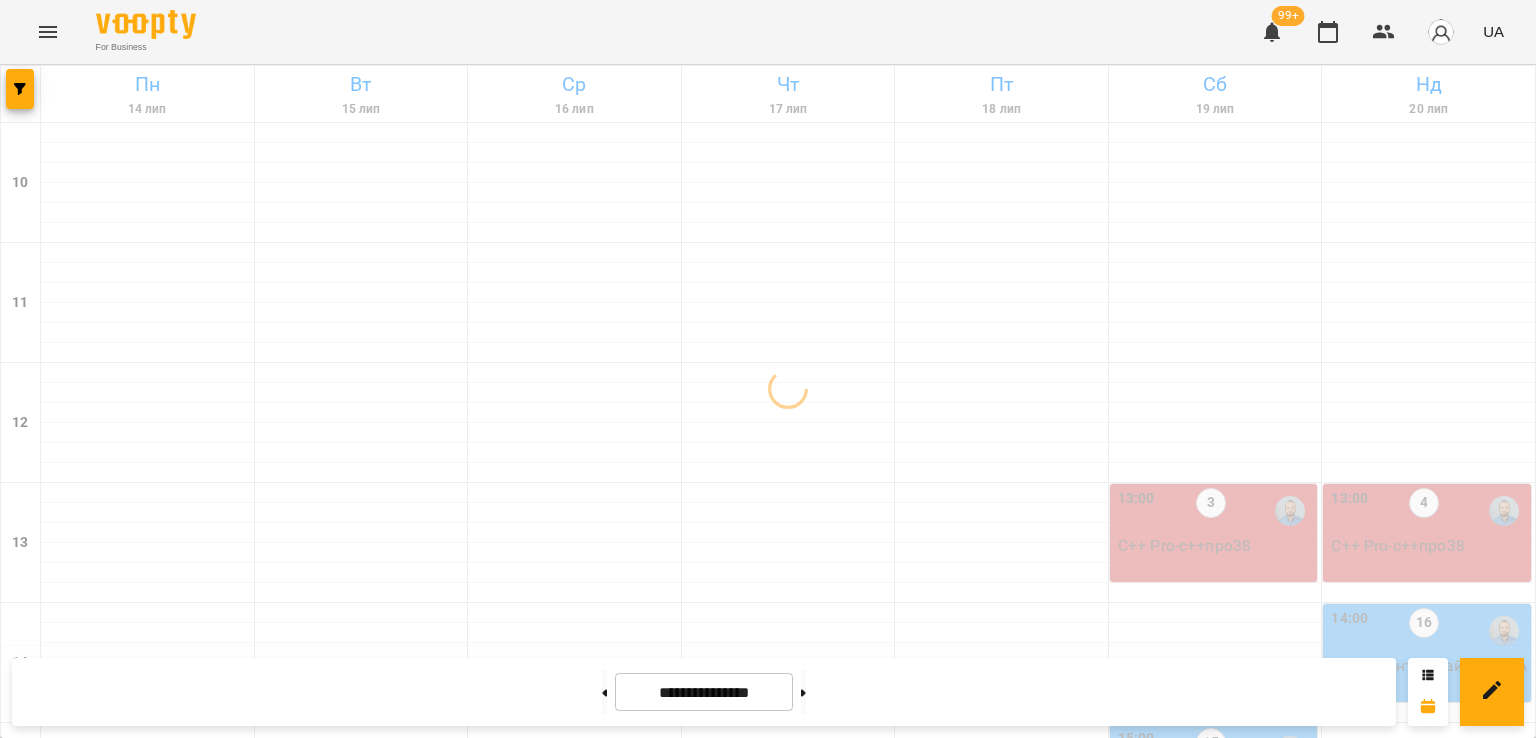 click on "Python [FIRST] - пайтонпроА71" at bounding box center [1429, 677] 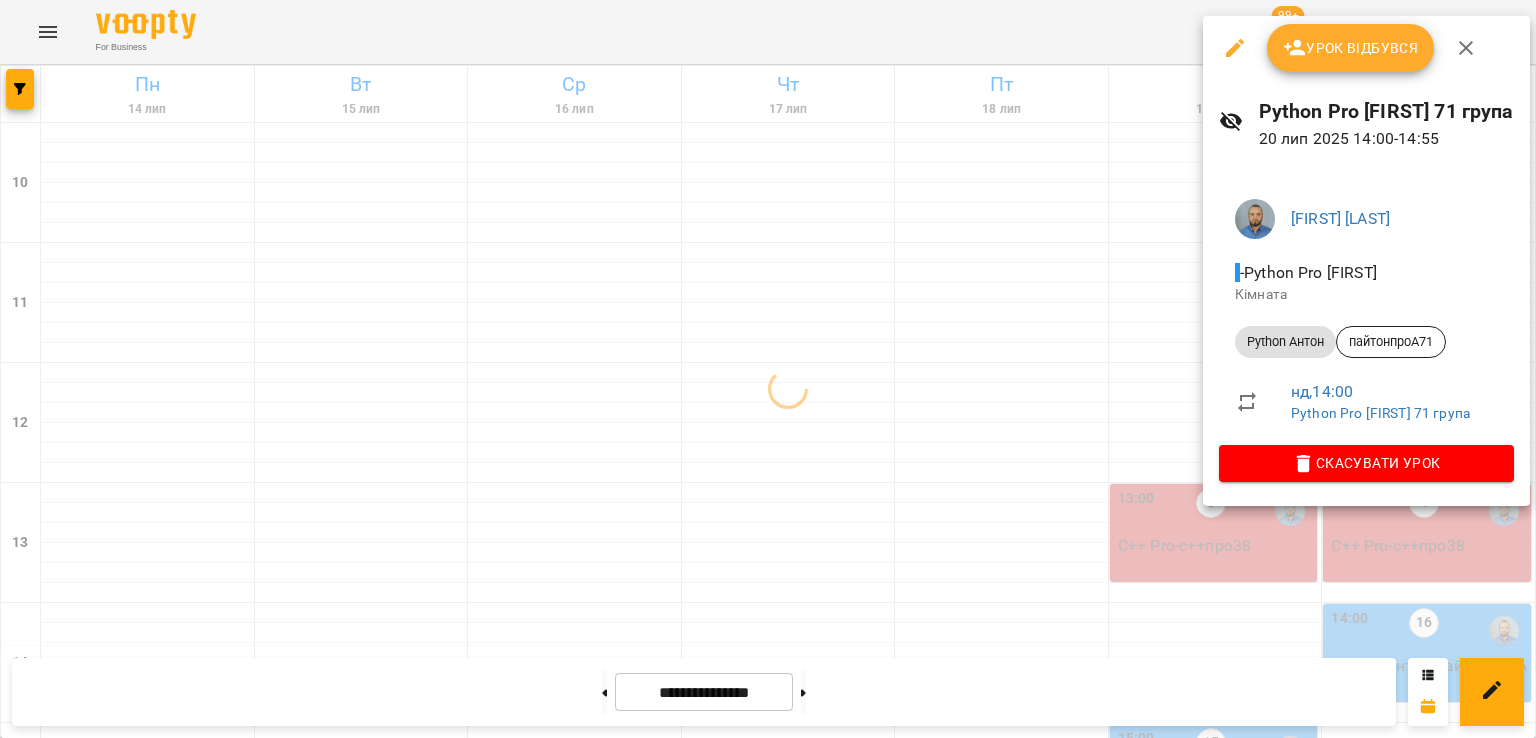 click at bounding box center [768, 369] 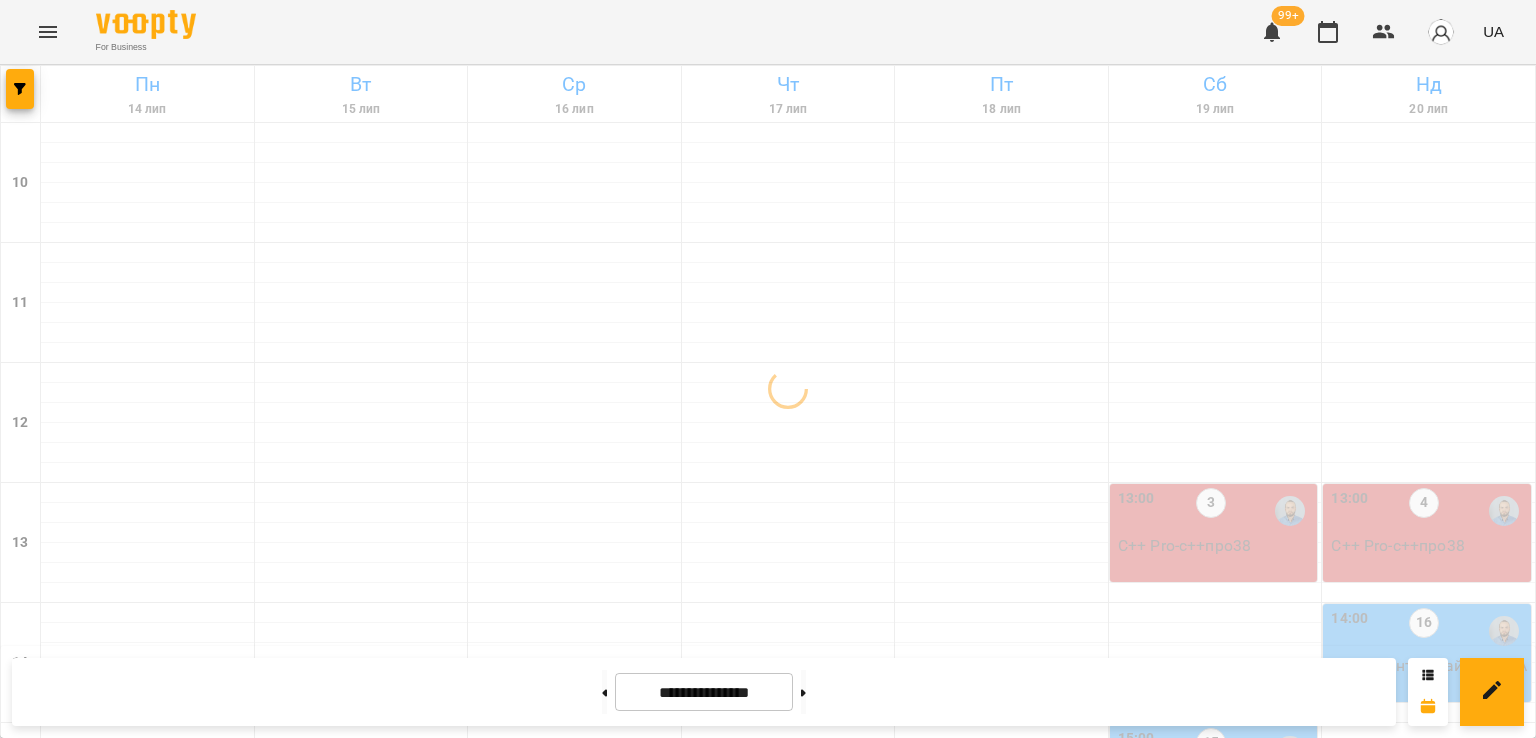drag, startPoint x: 581, startPoint y: 684, endPoint x: 604, endPoint y: 733, distance: 54.129475 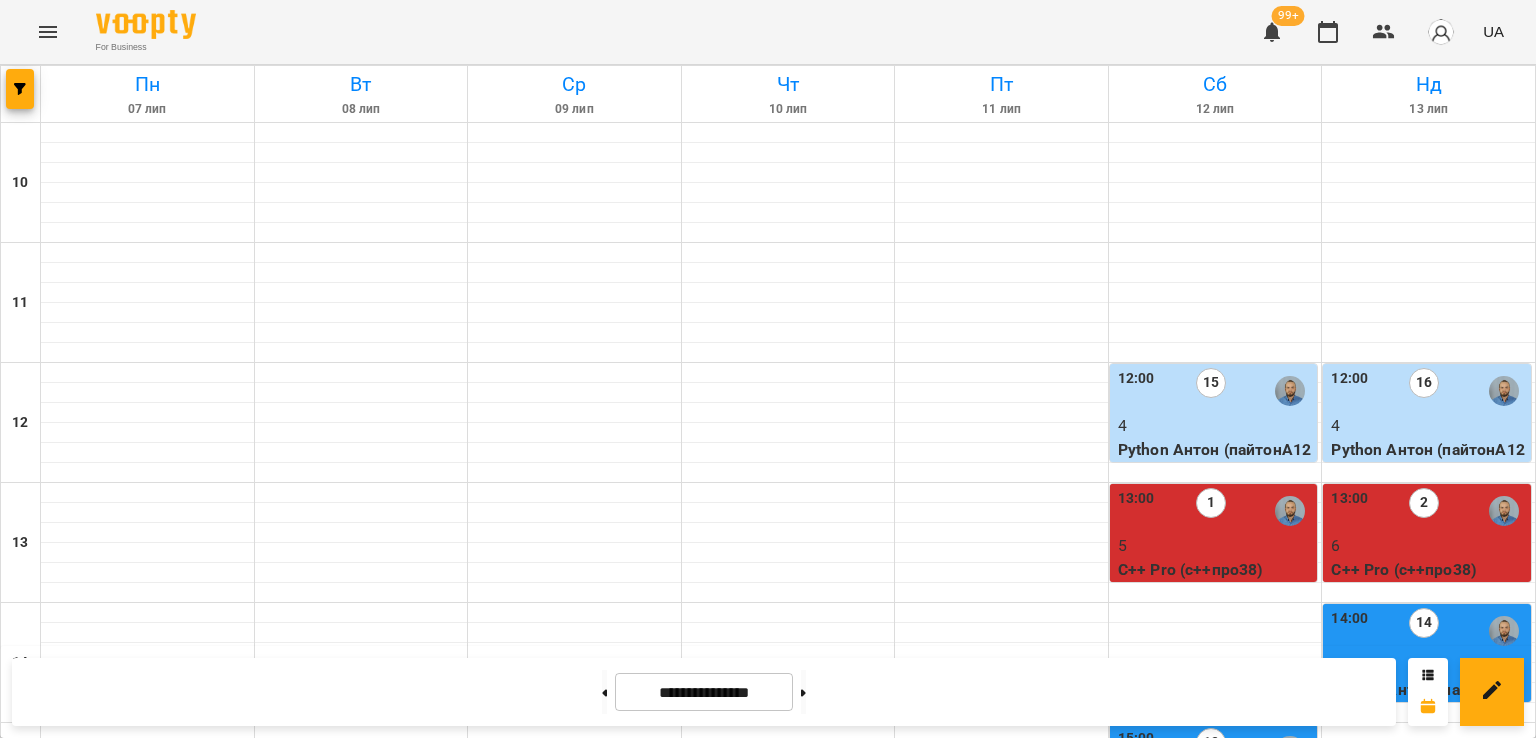 scroll, scrollTop: 700, scrollLeft: 0, axis: vertical 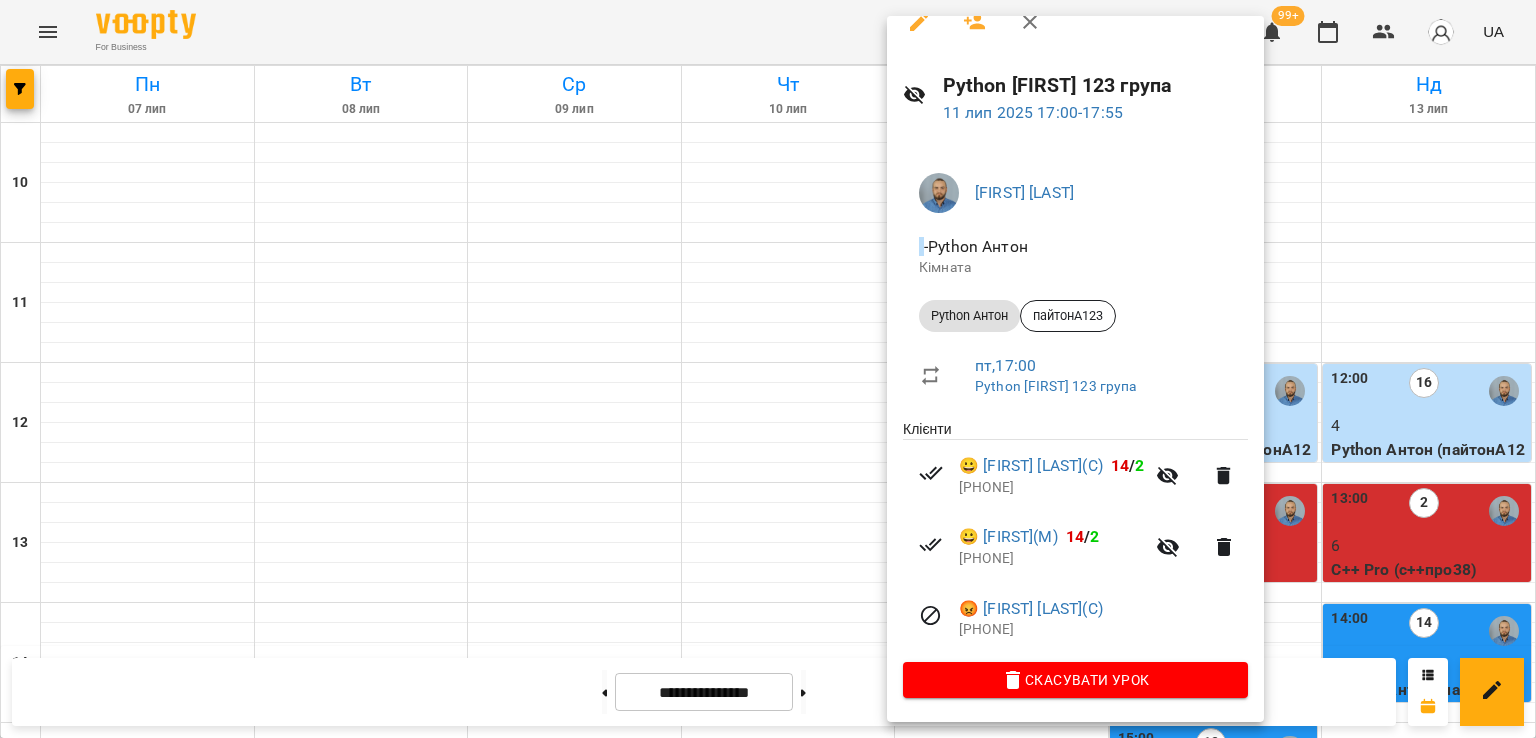 click at bounding box center (768, 369) 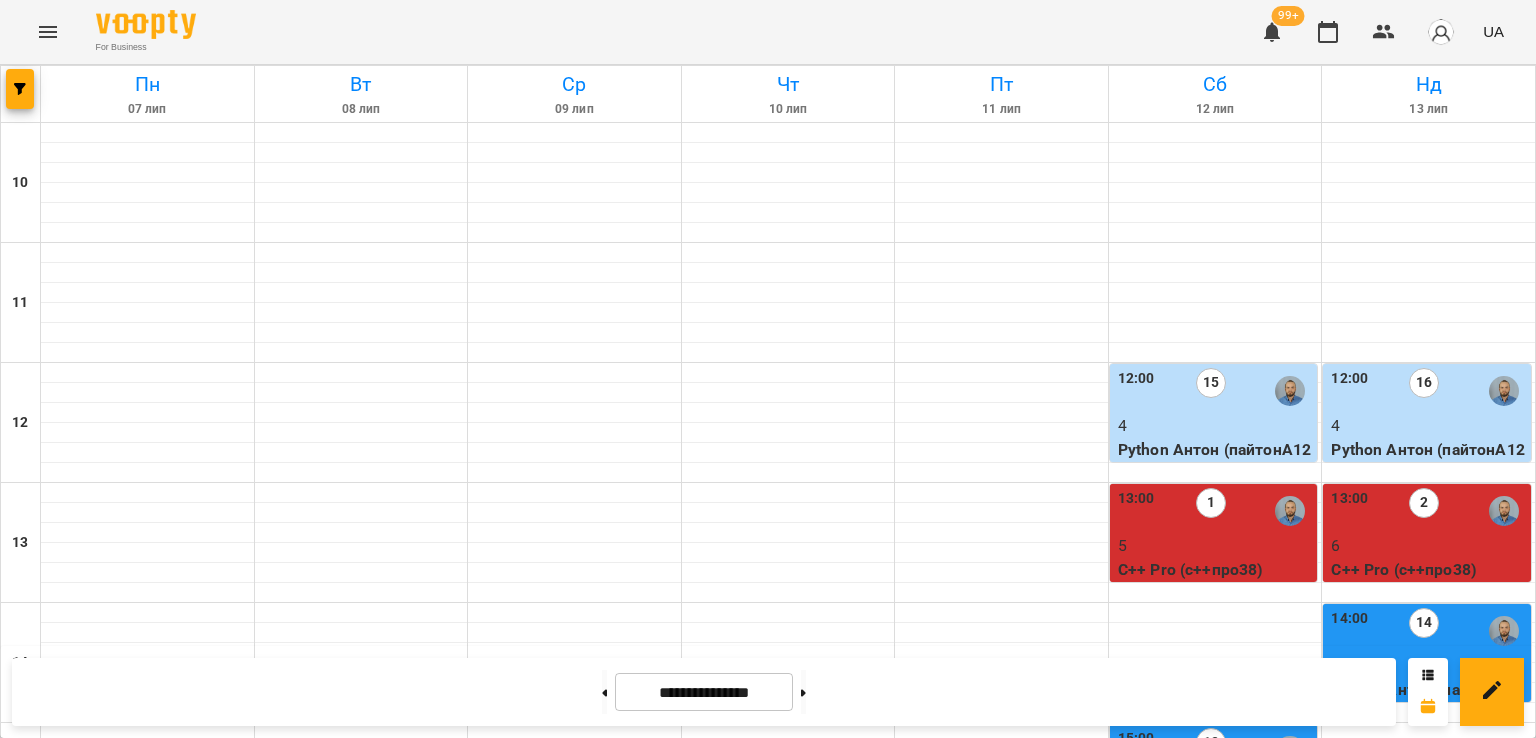 scroll, scrollTop: 135, scrollLeft: 0, axis: vertical 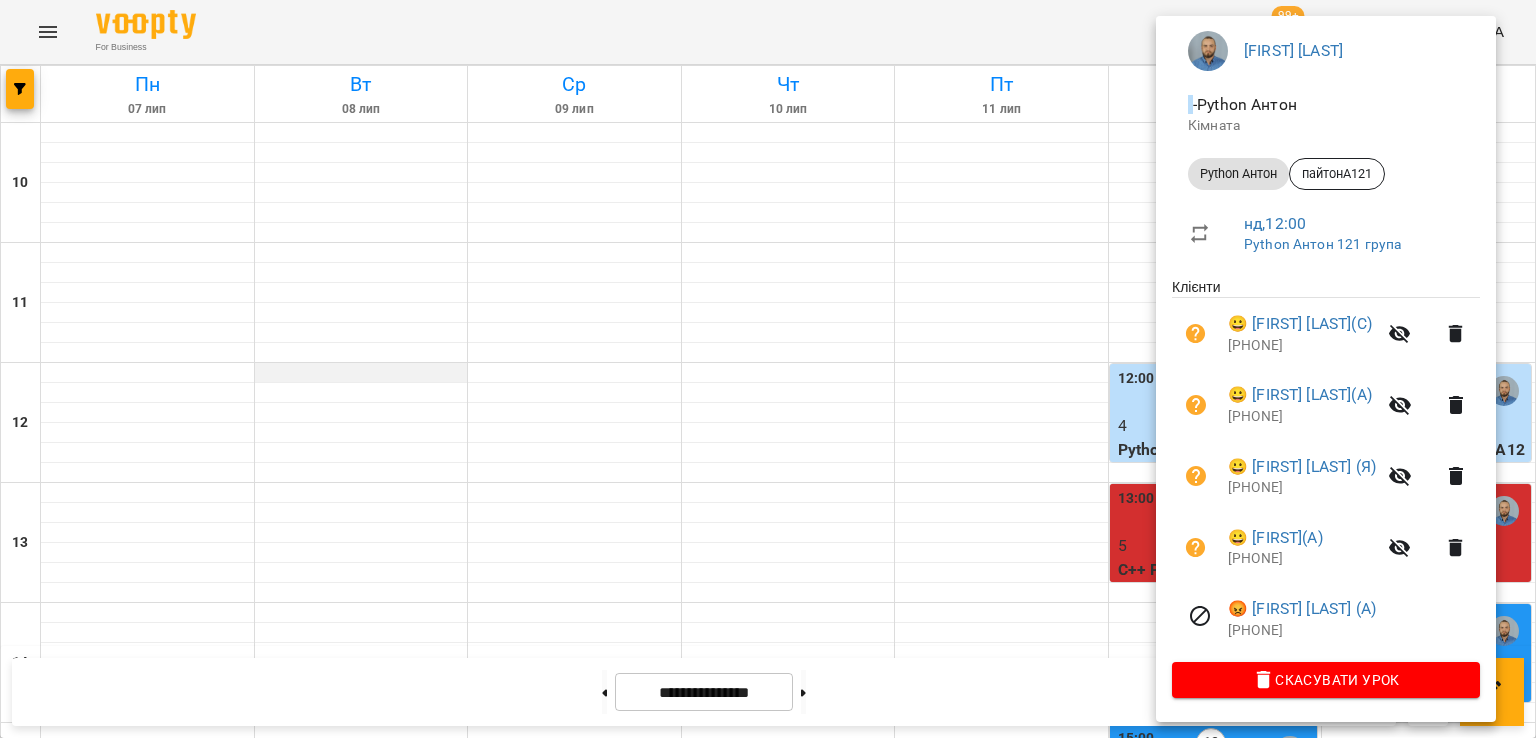 click at bounding box center [768, 369] 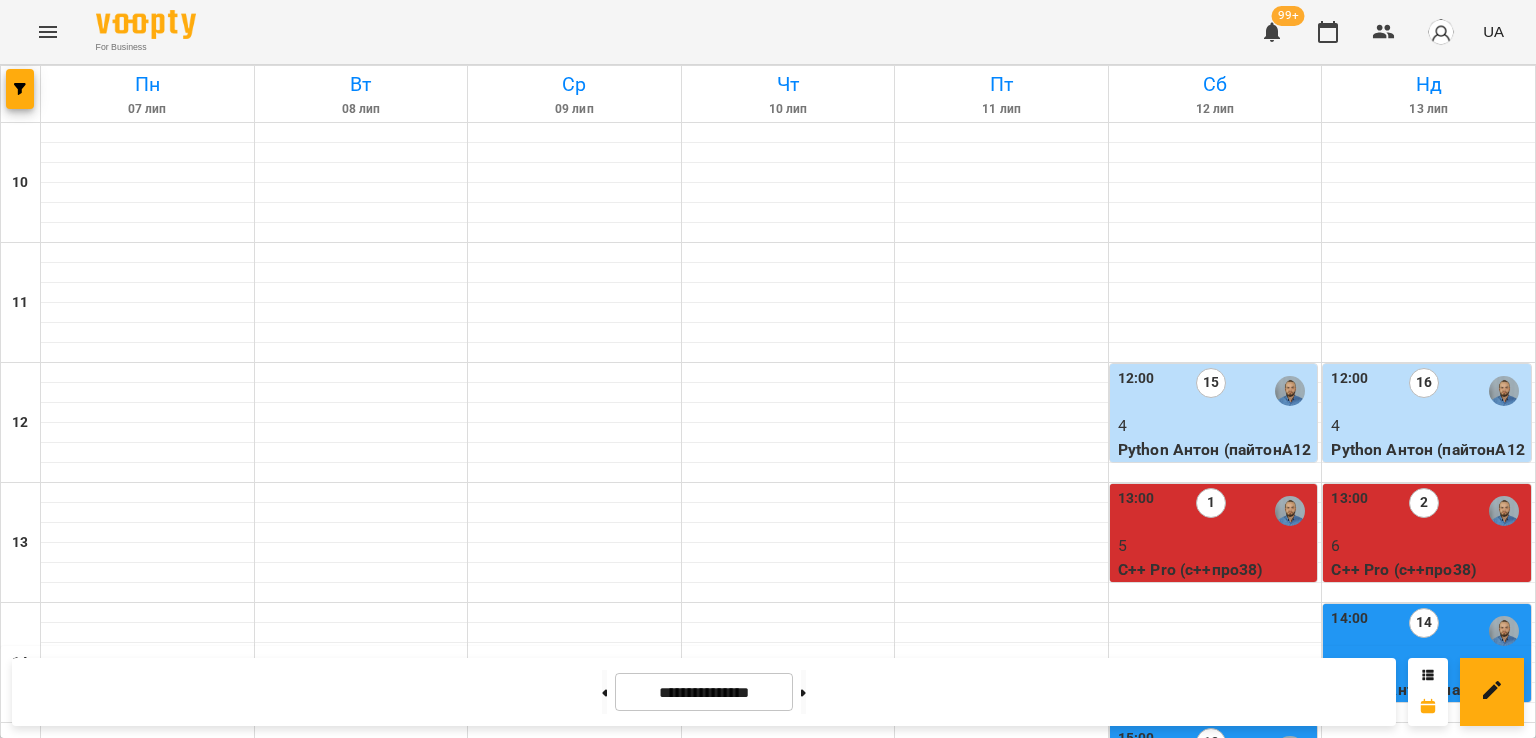 scroll, scrollTop: 635, scrollLeft: 0, axis: vertical 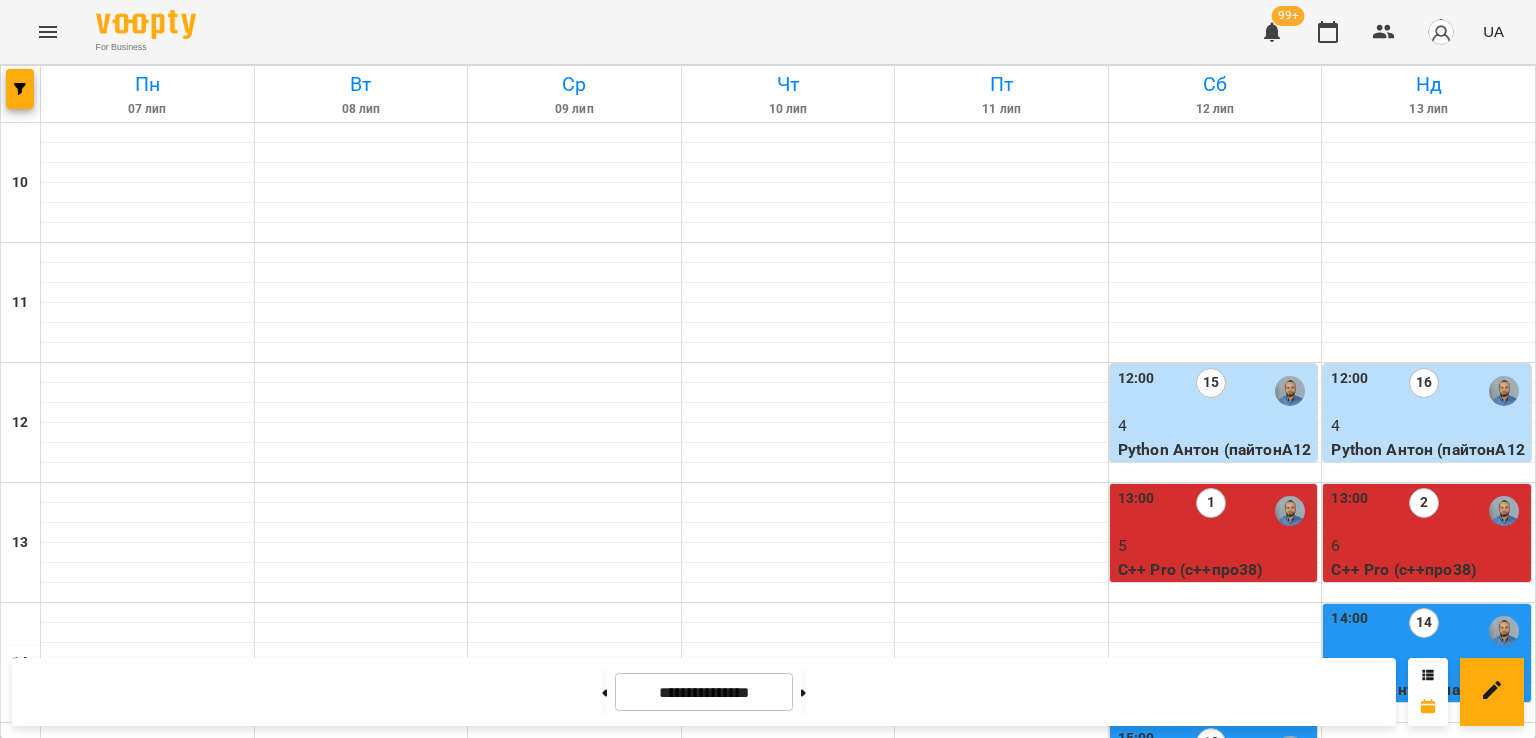 click on "Python Антон (пайтонА122)" at bounding box center [362, 941] 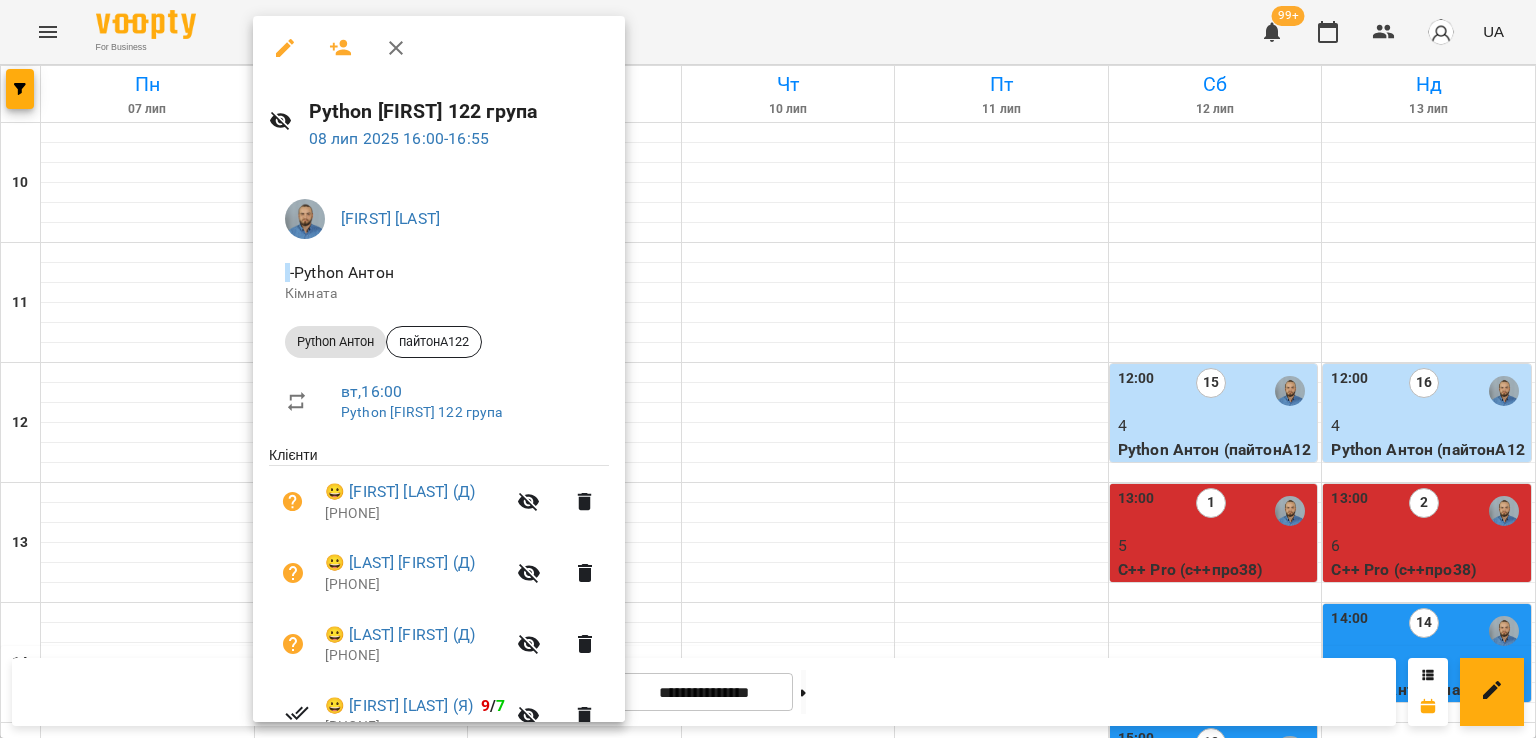 click at bounding box center [768, 369] 